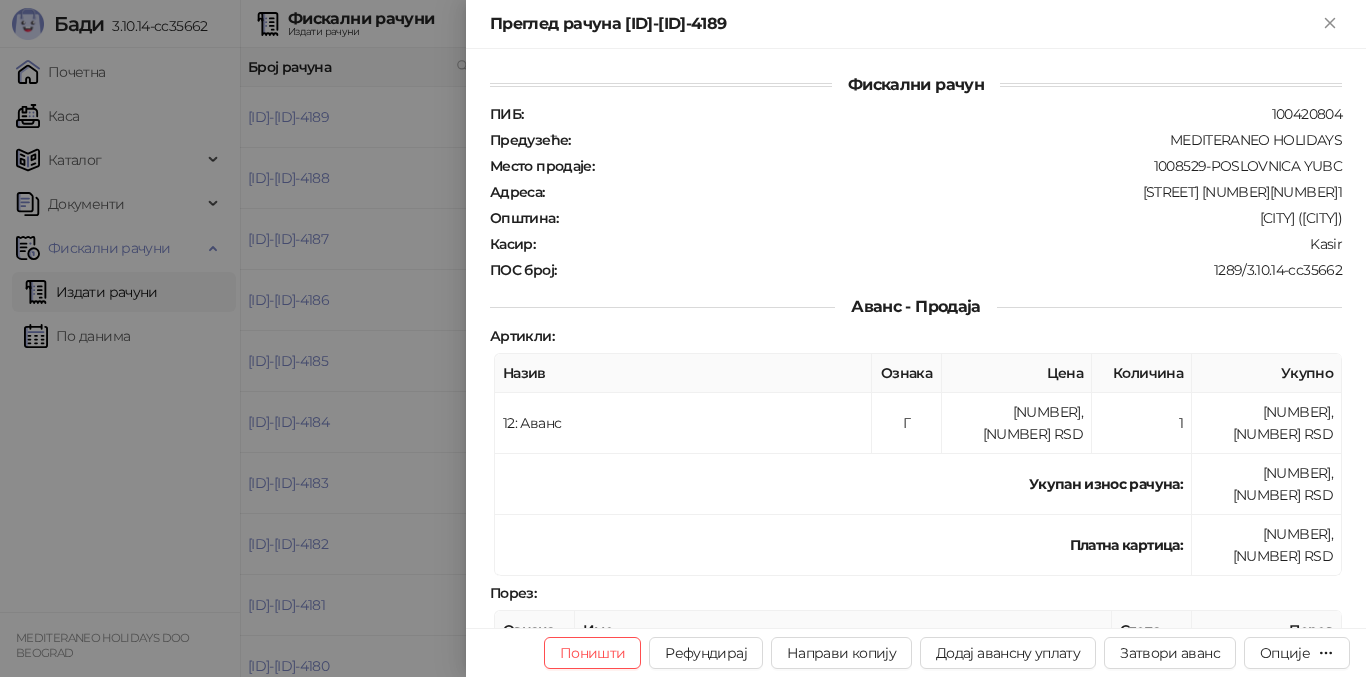 scroll, scrollTop: 0, scrollLeft: 0, axis: both 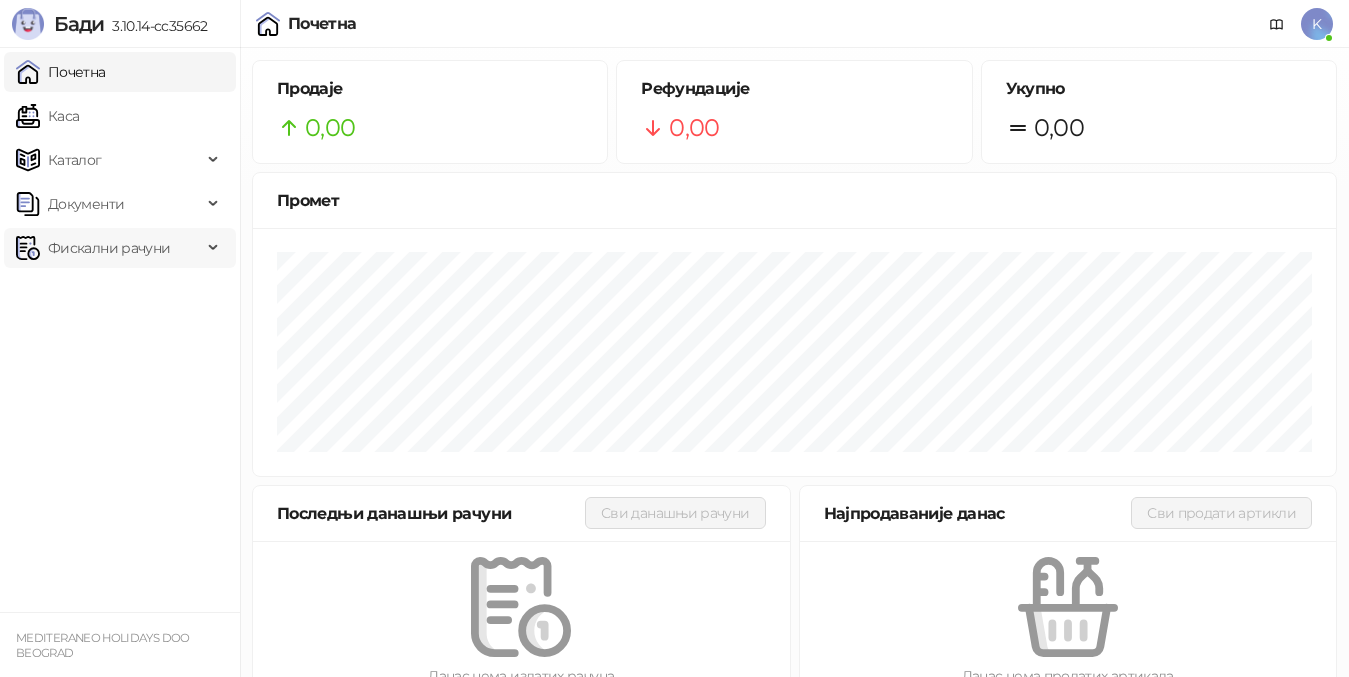 click on "Фискални рачуни" at bounding box center [109, 248] 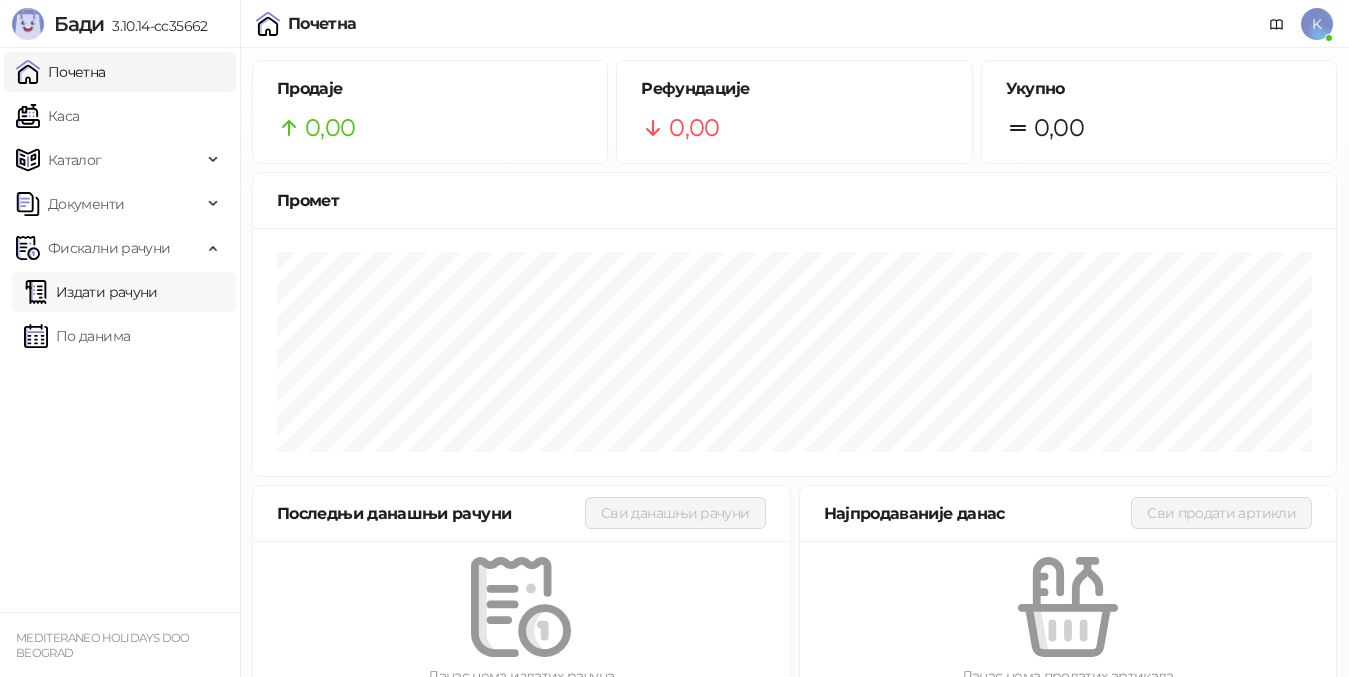 click on "Издати рачуни" at bounding box center (91, 292) 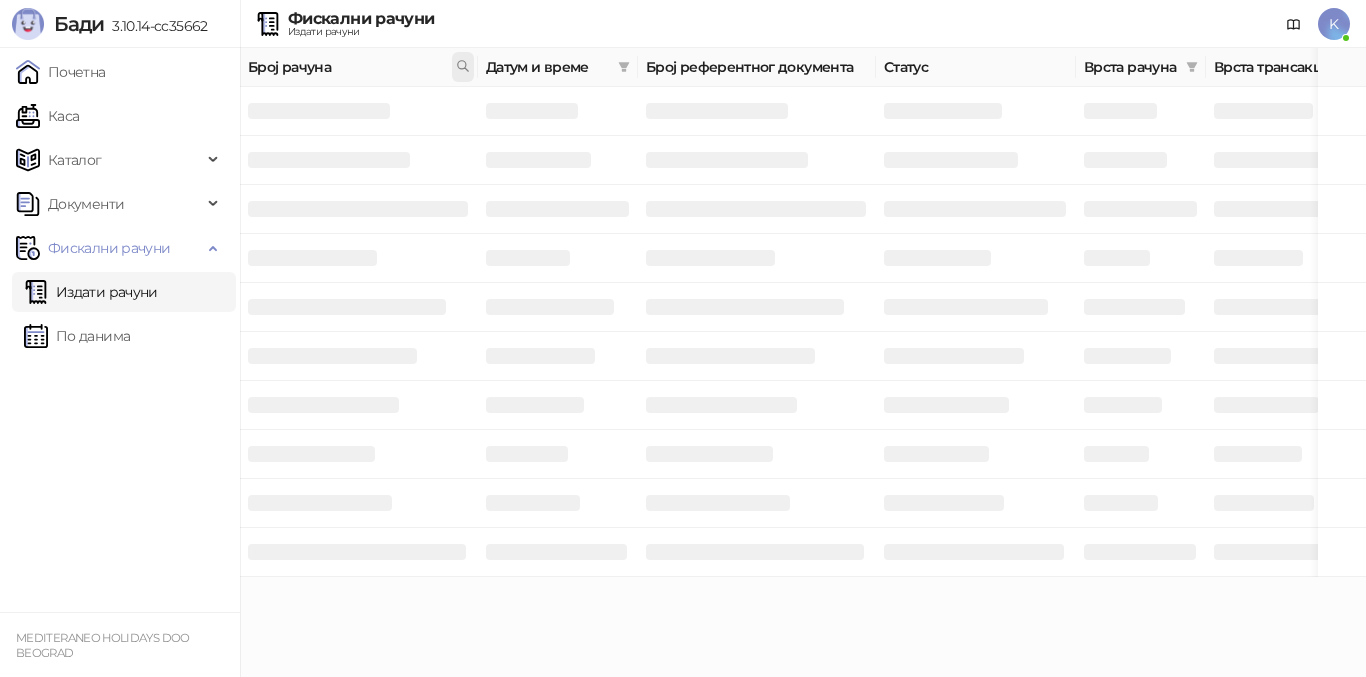 click 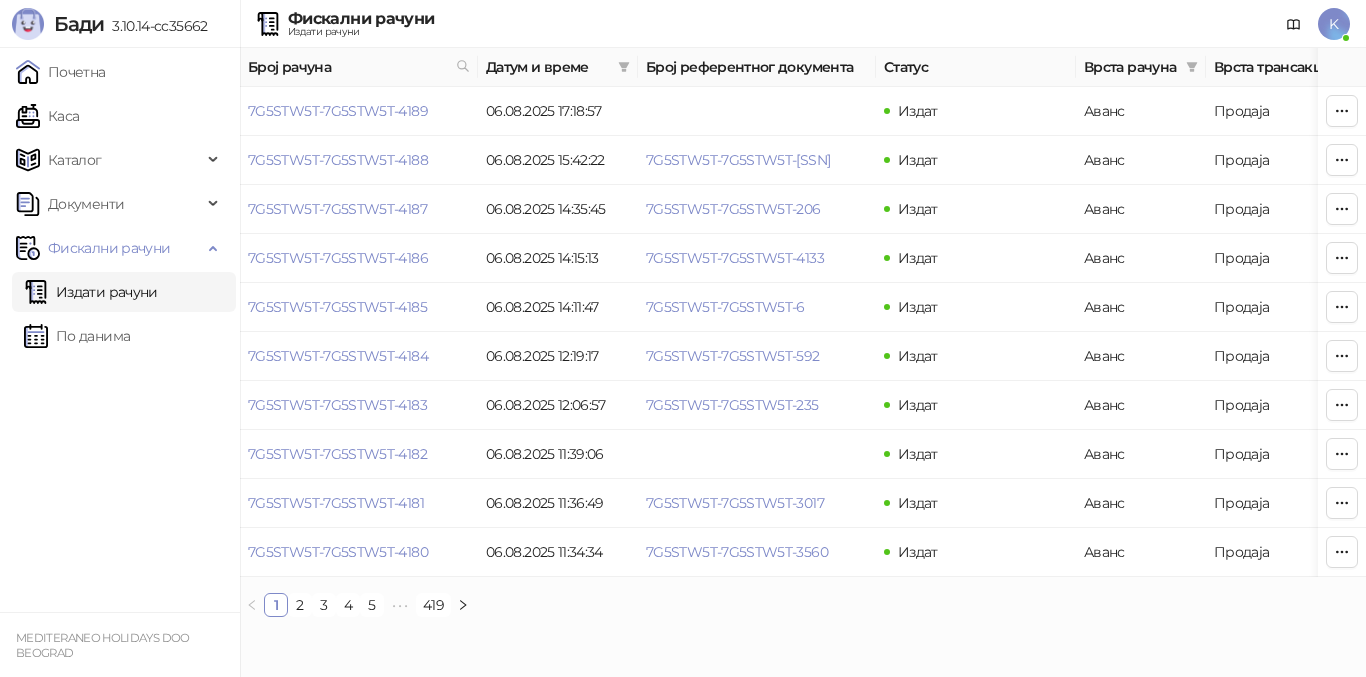 drag, startPoint x: 115, startPoint y: 475, endPoint x: 127, endPoint y: 360, distance: 115.62439 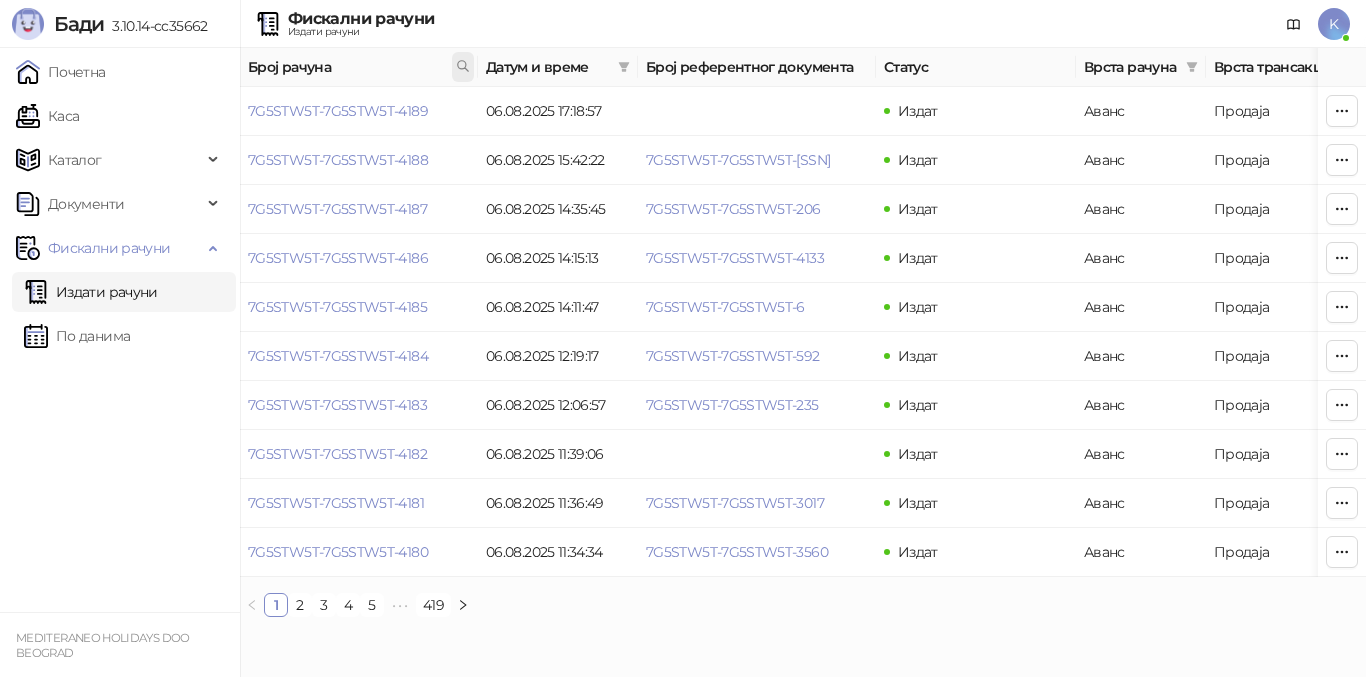 click 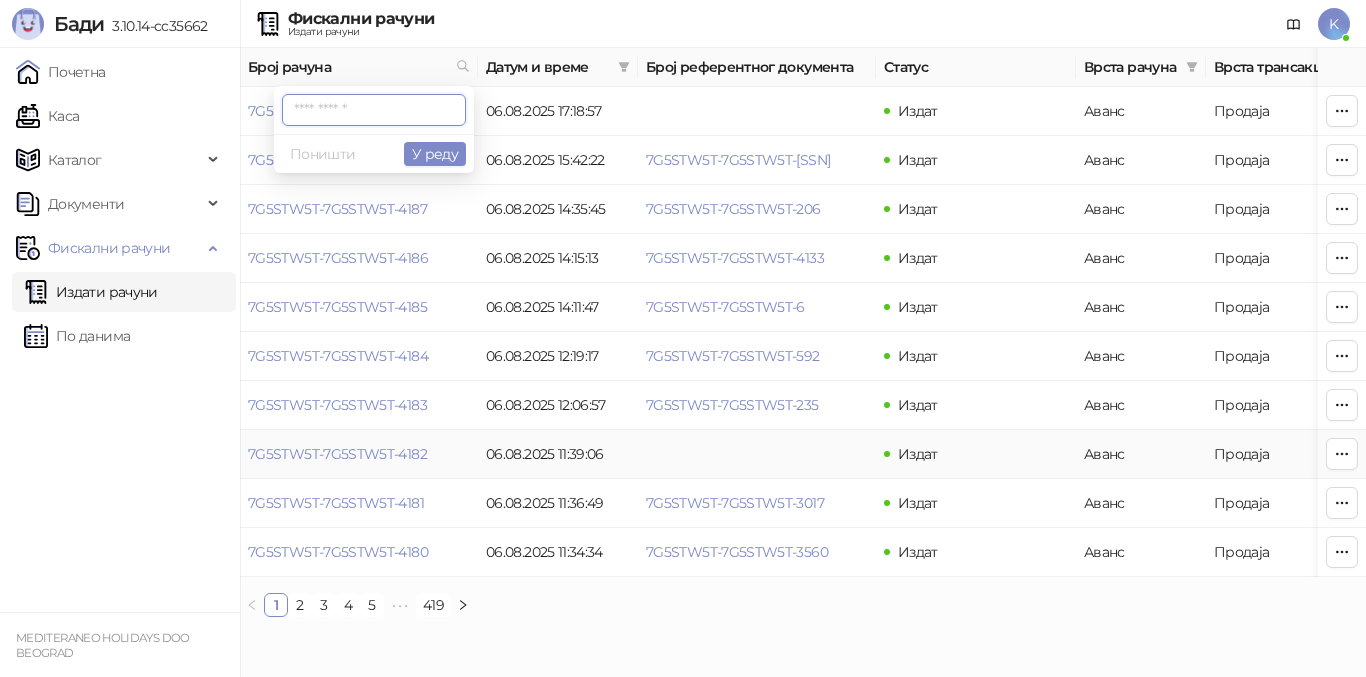 paste on "**********" 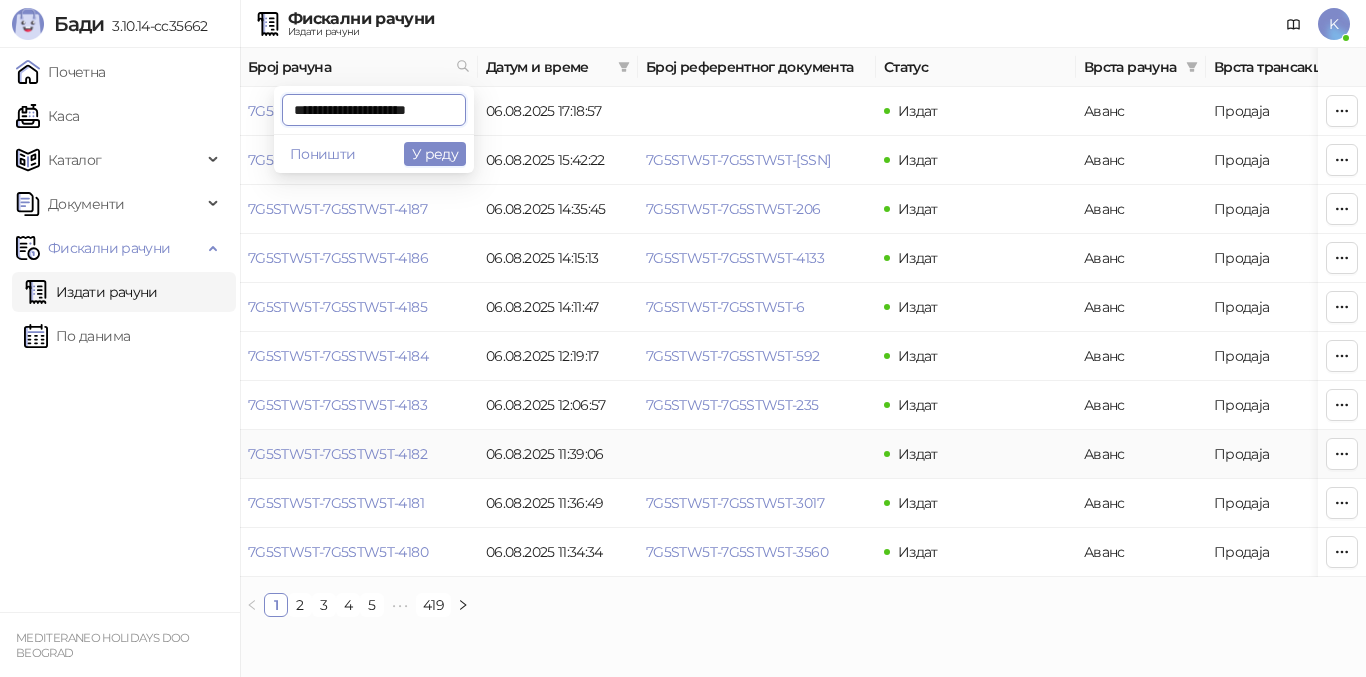 scroll, scrollTop: 0, scrollLeft: 8, axis: horizontal 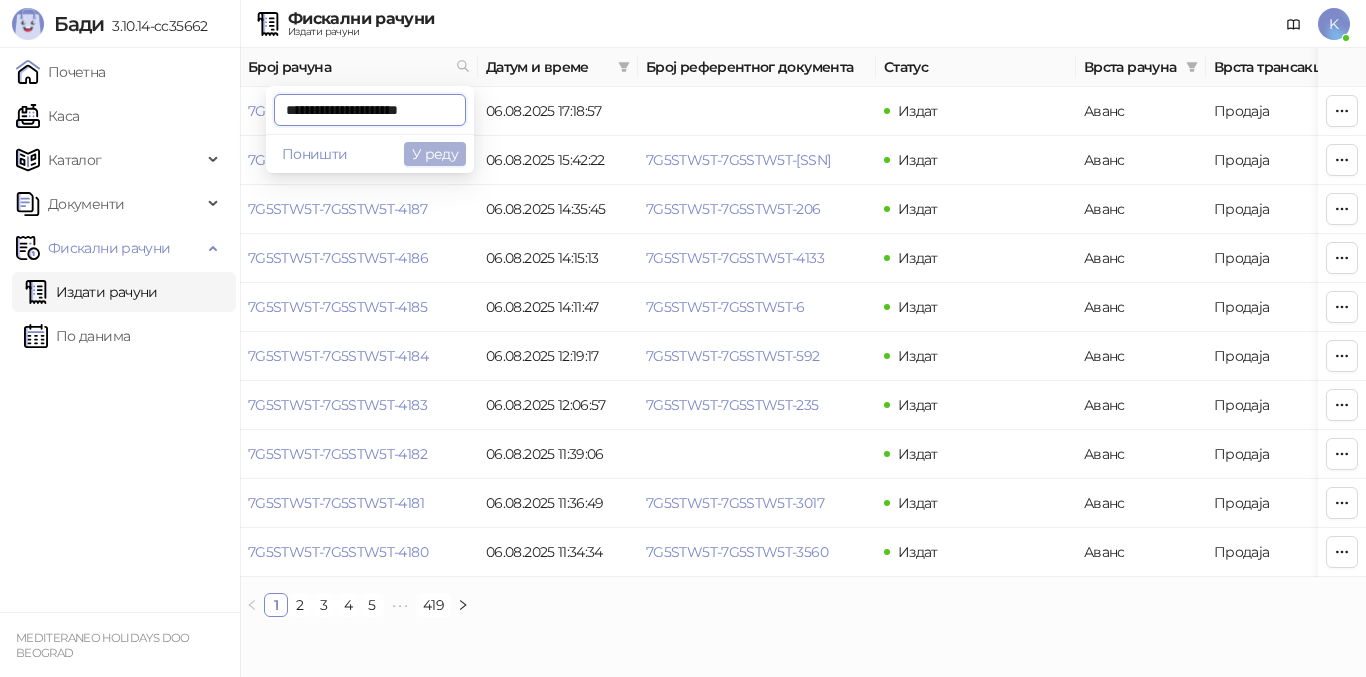 type on "**********" 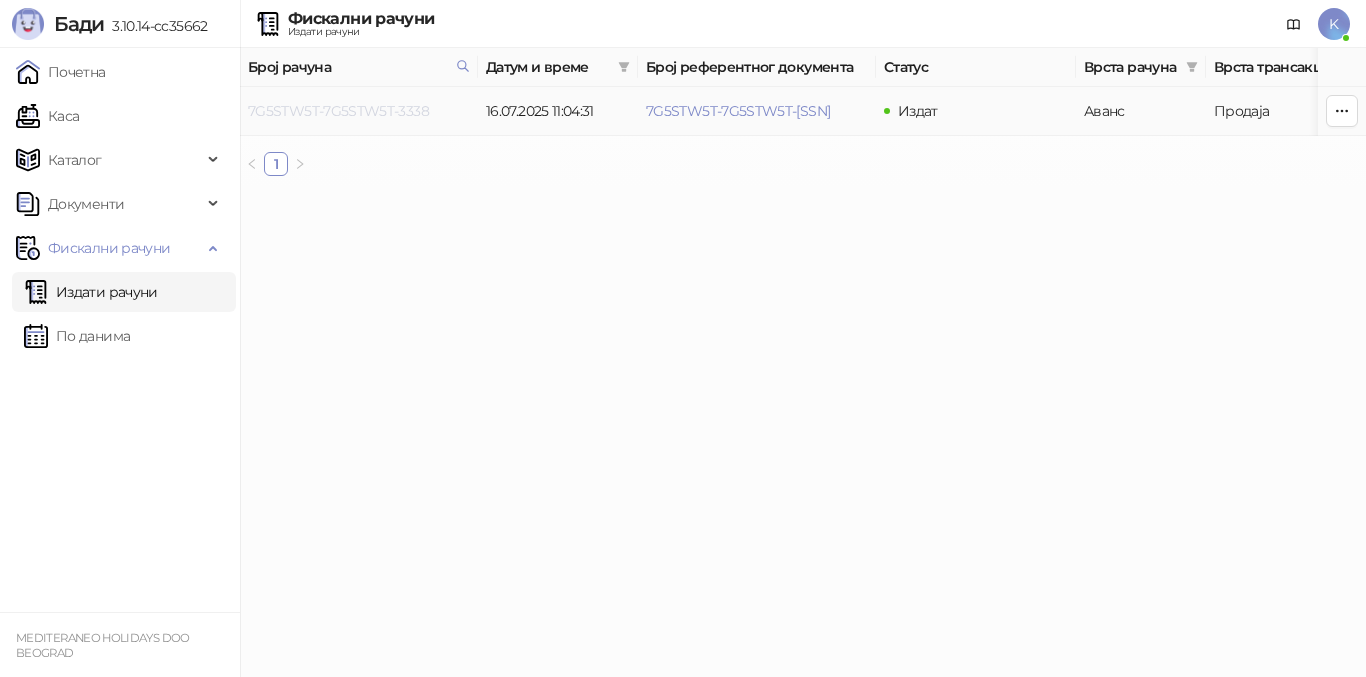 click on "[PRODUCT_CODE]" at bounding box center (338, 111) 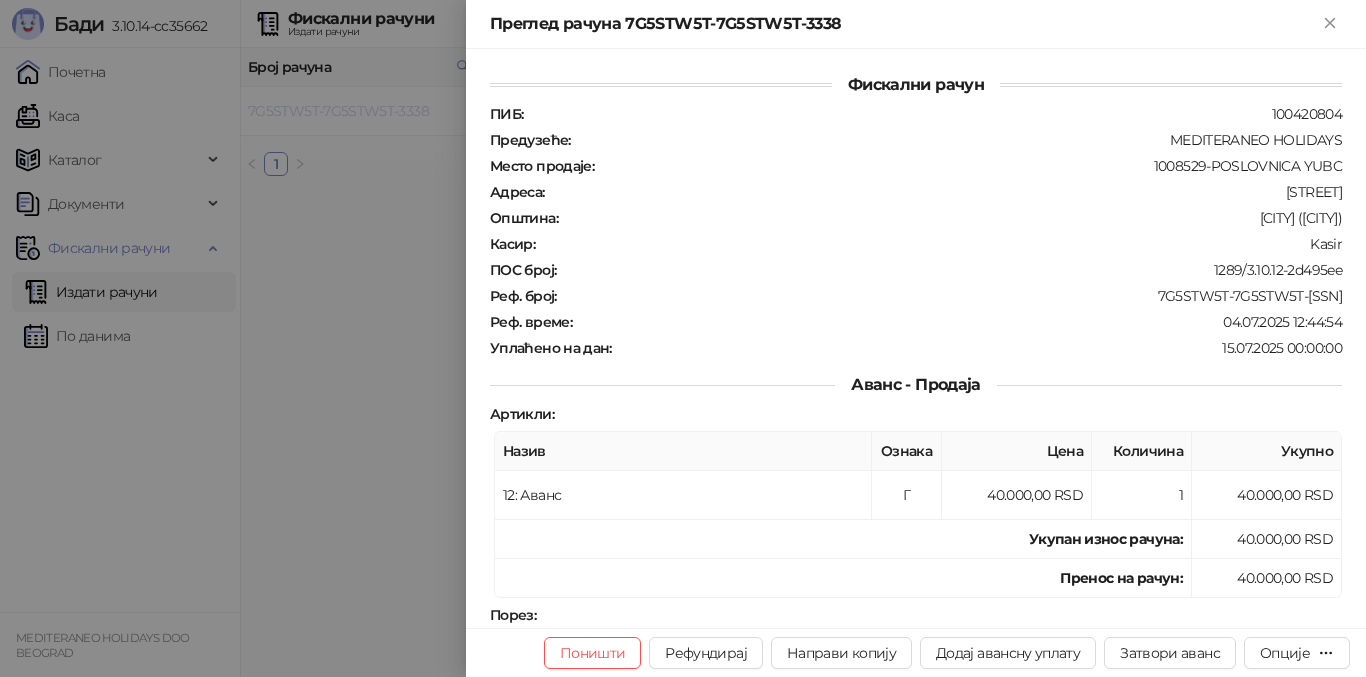 click at bounding box center [683, 338] 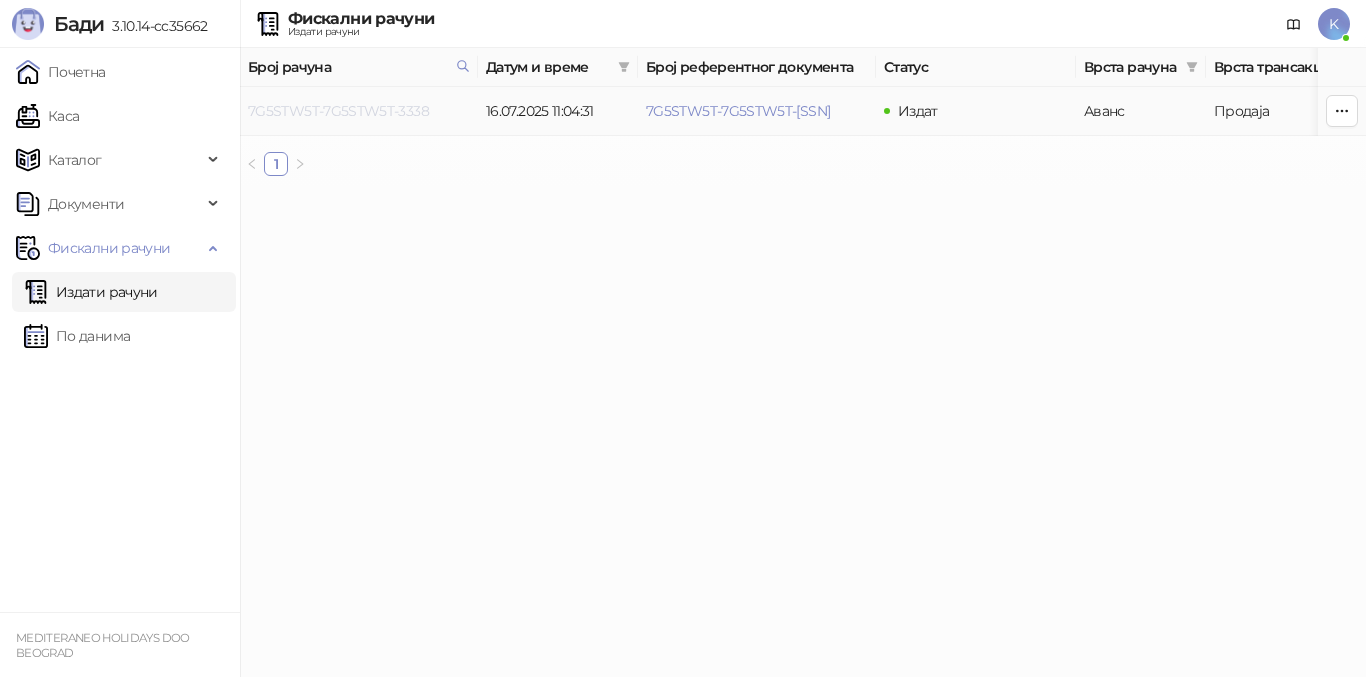 click on "[PRODUCT_CODE]" at bounding box center [338, 111] 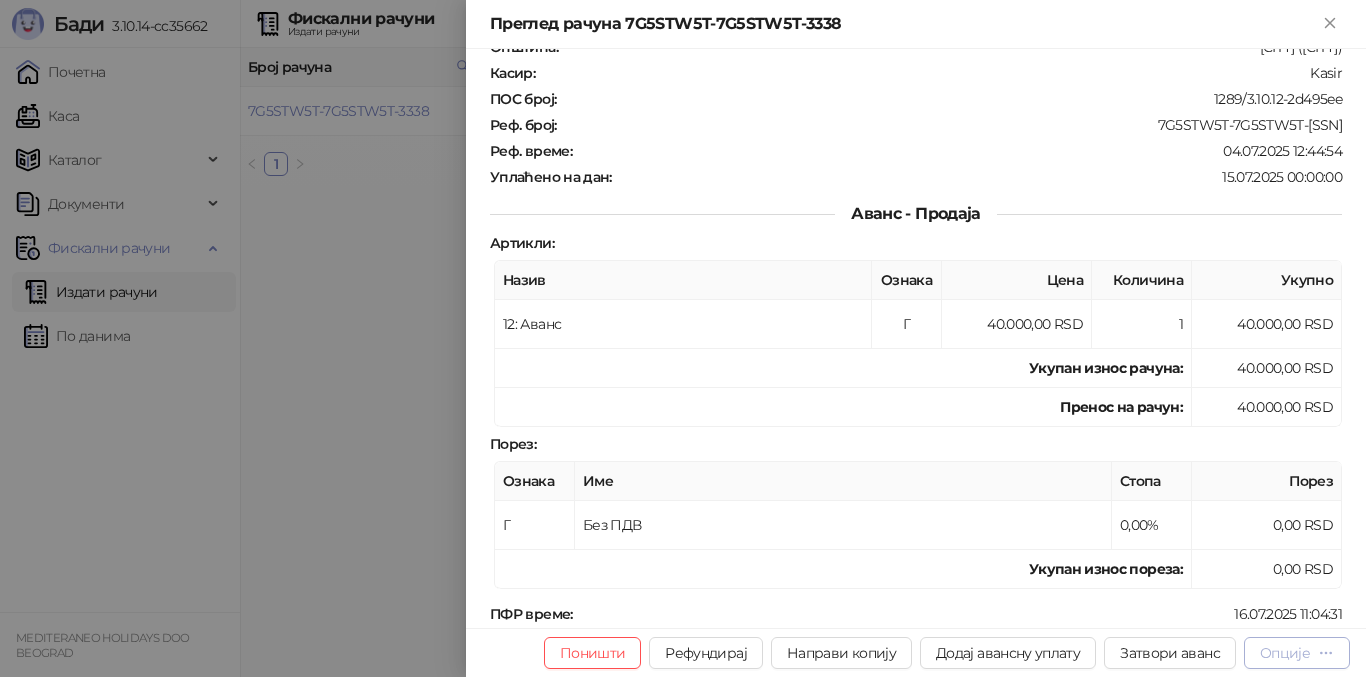 scroll, scrollTop: 400, scrollLeft: 0, axis: vertical 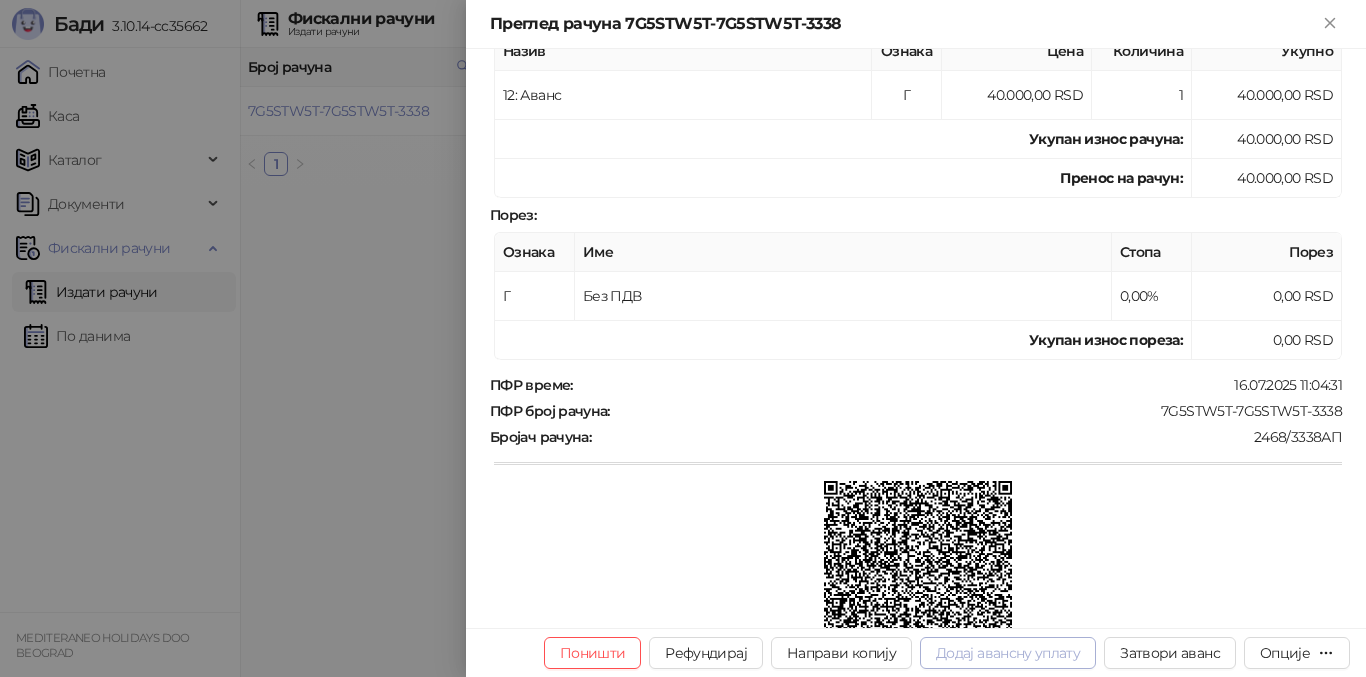 click on "Додај авансну уплату" at bounding box center (1008, 653) 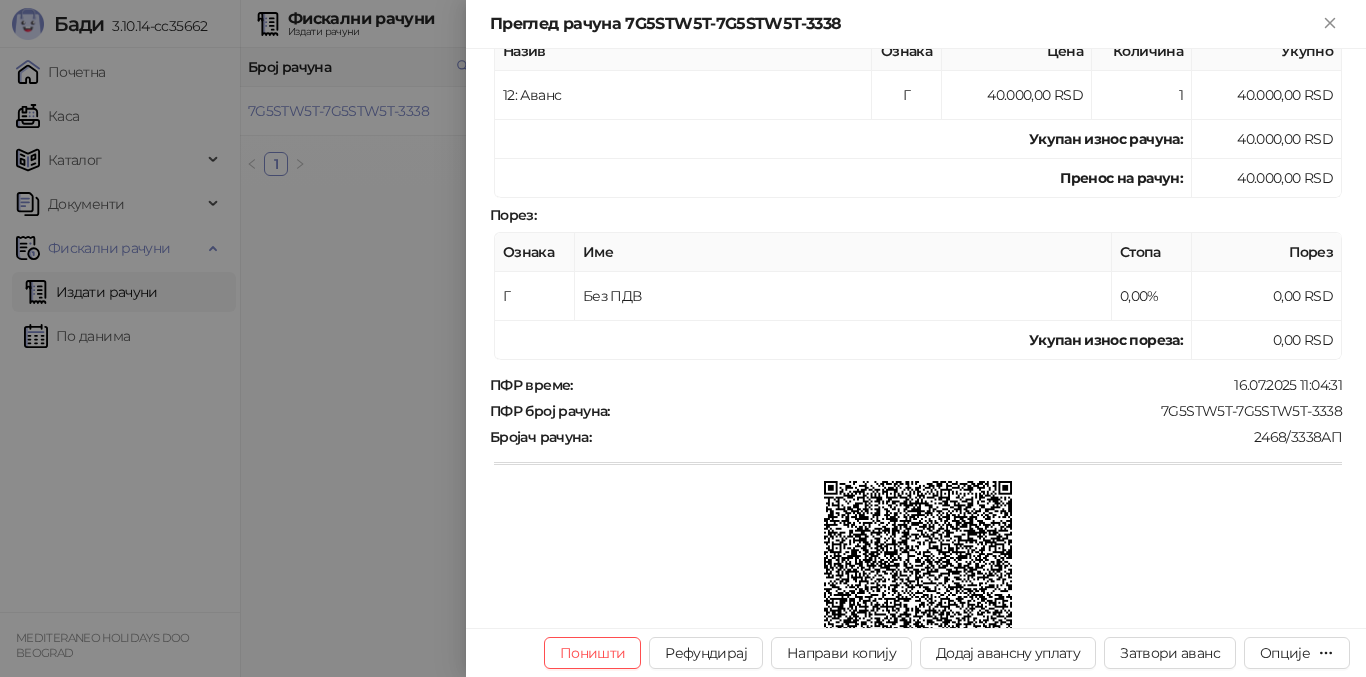 type on "**********" 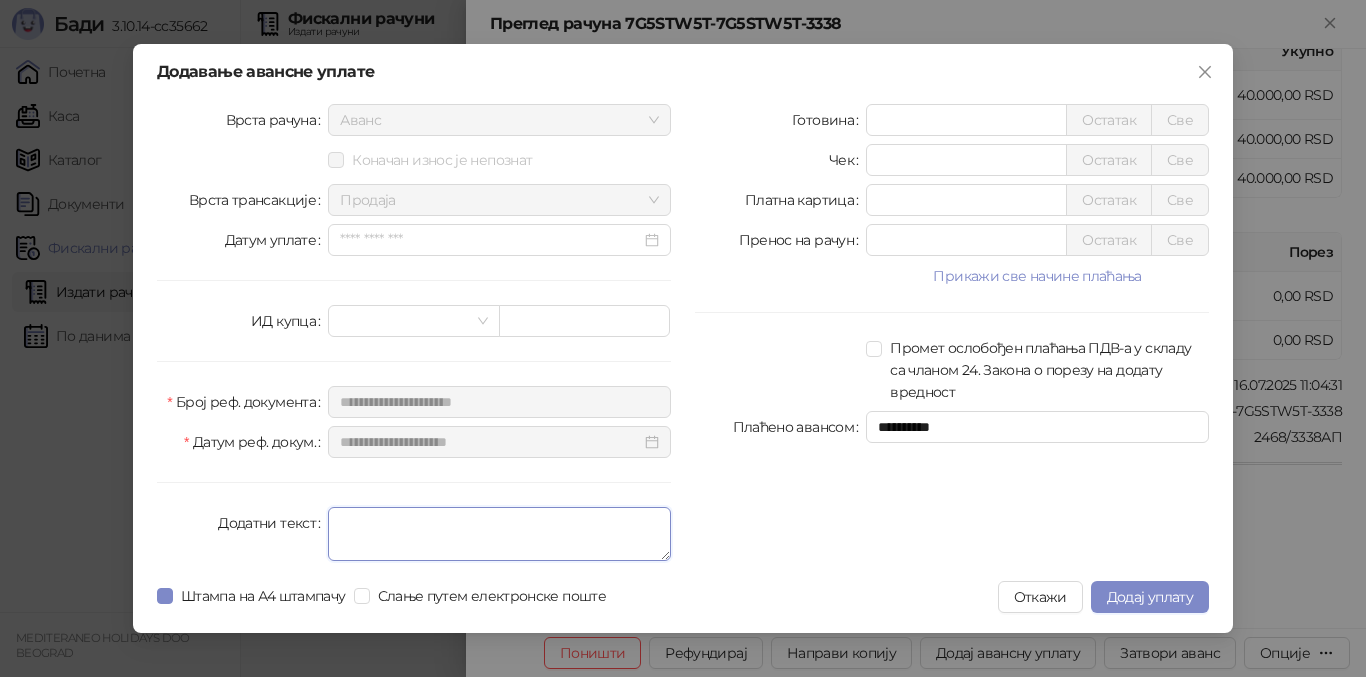 click on "Додатни текст" at bounding box center [499, 534] 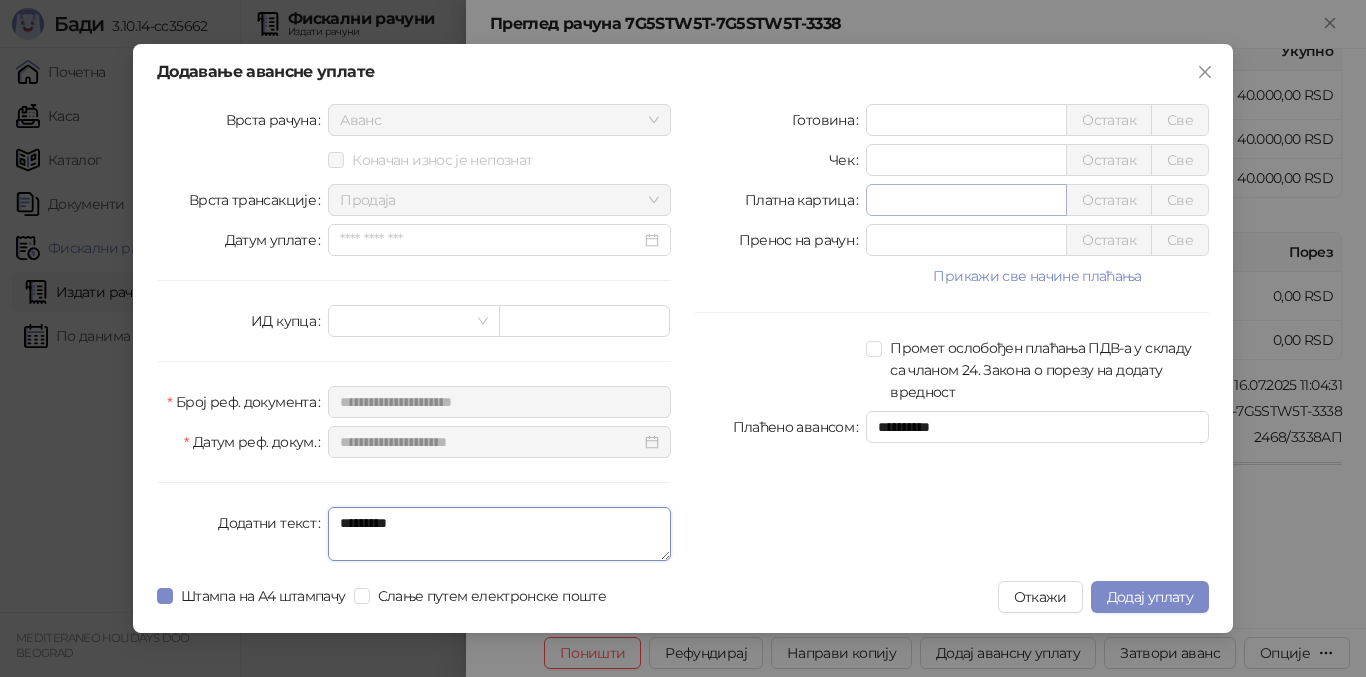 type on "*********" 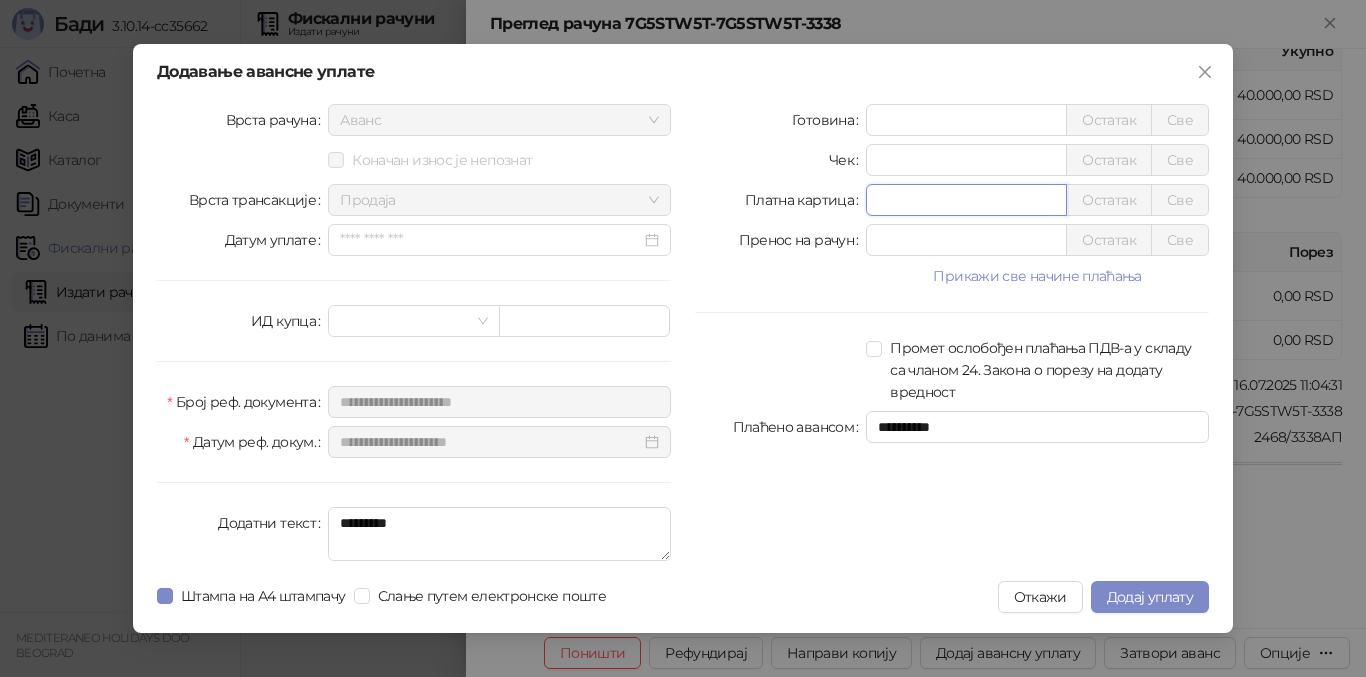 click on "*" at bounding box center (966, 200) 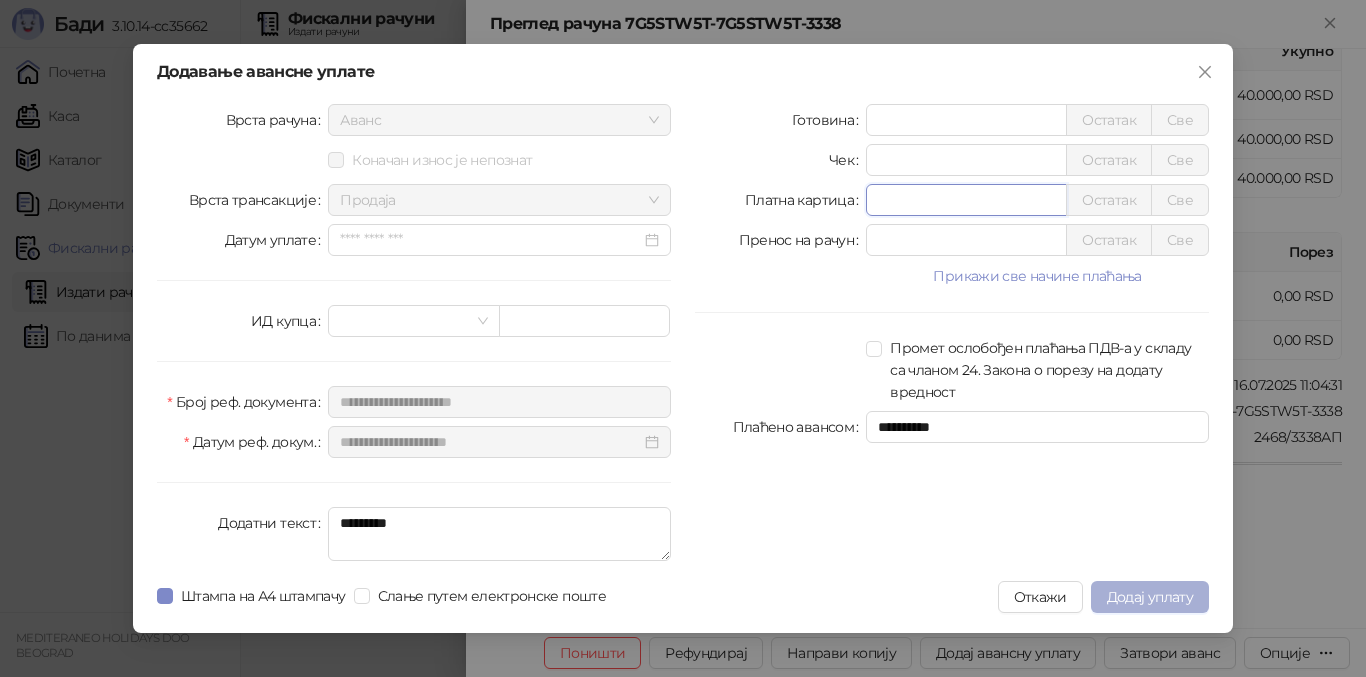 type on "*****" 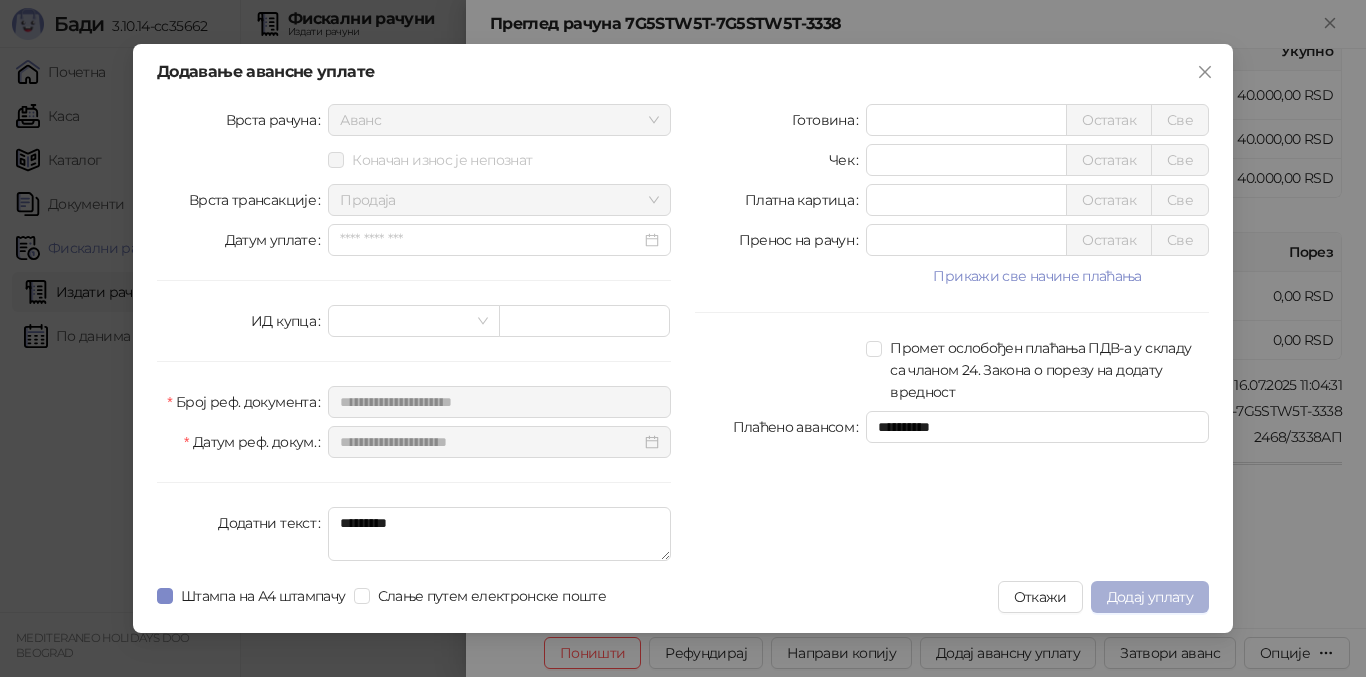 click on "Додај уплату" at bounding box center (1150, 597) 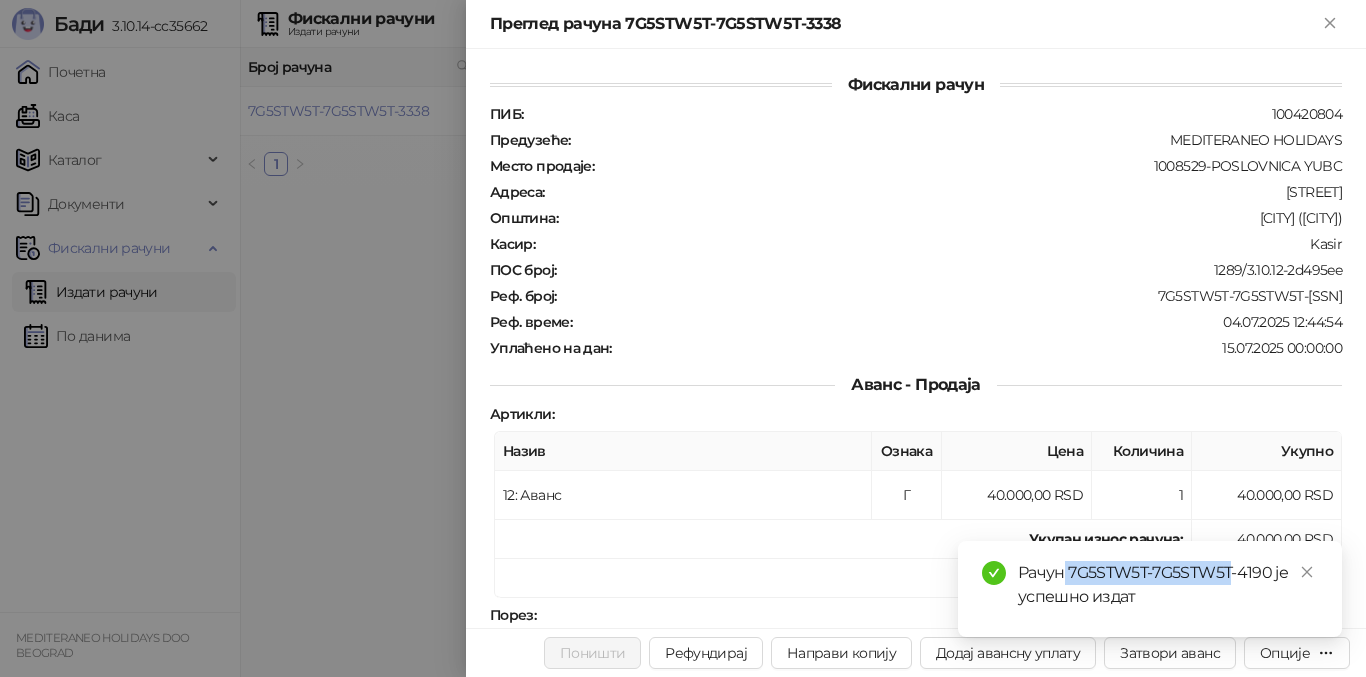 drag, startPoint x: 1235, startPoint y: 559, endPoint x: 1225, endPoint y: 619, distance: 60.827625 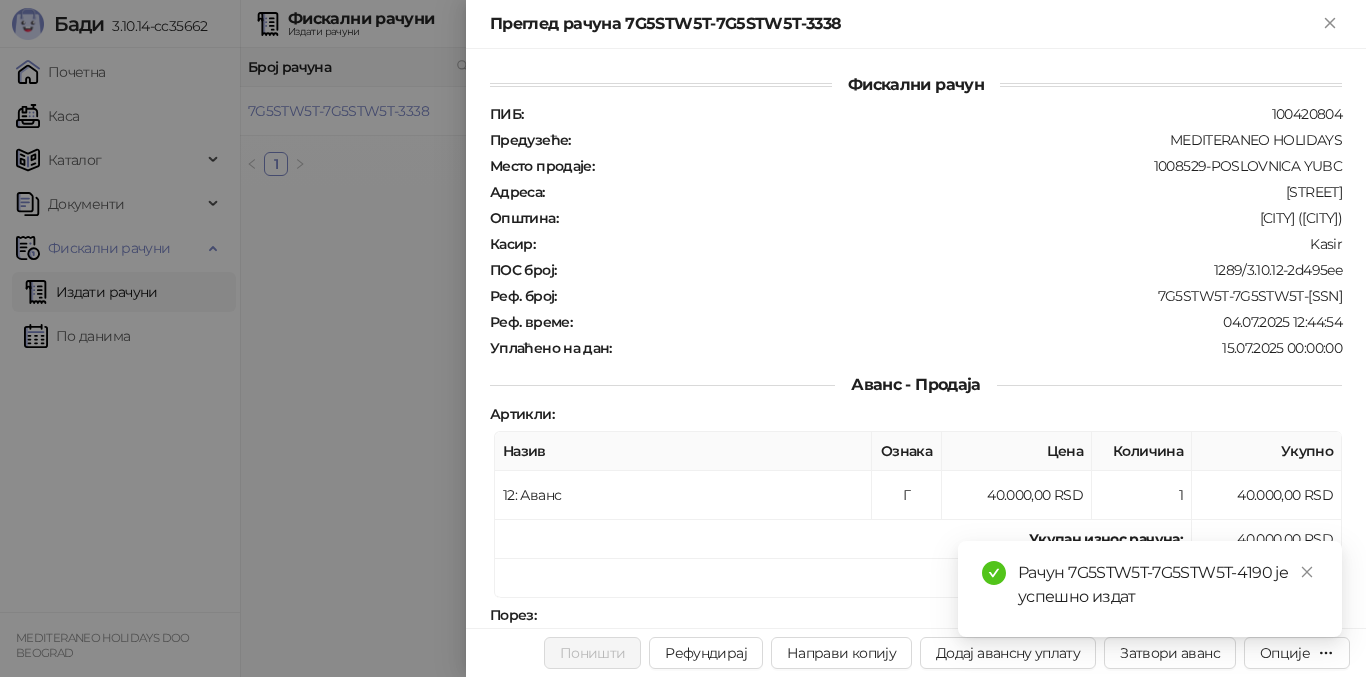click on "Рачун 7G5STW5T-7G5STW5T-4190 је успешно издат" at bounding box center [1150, 589] 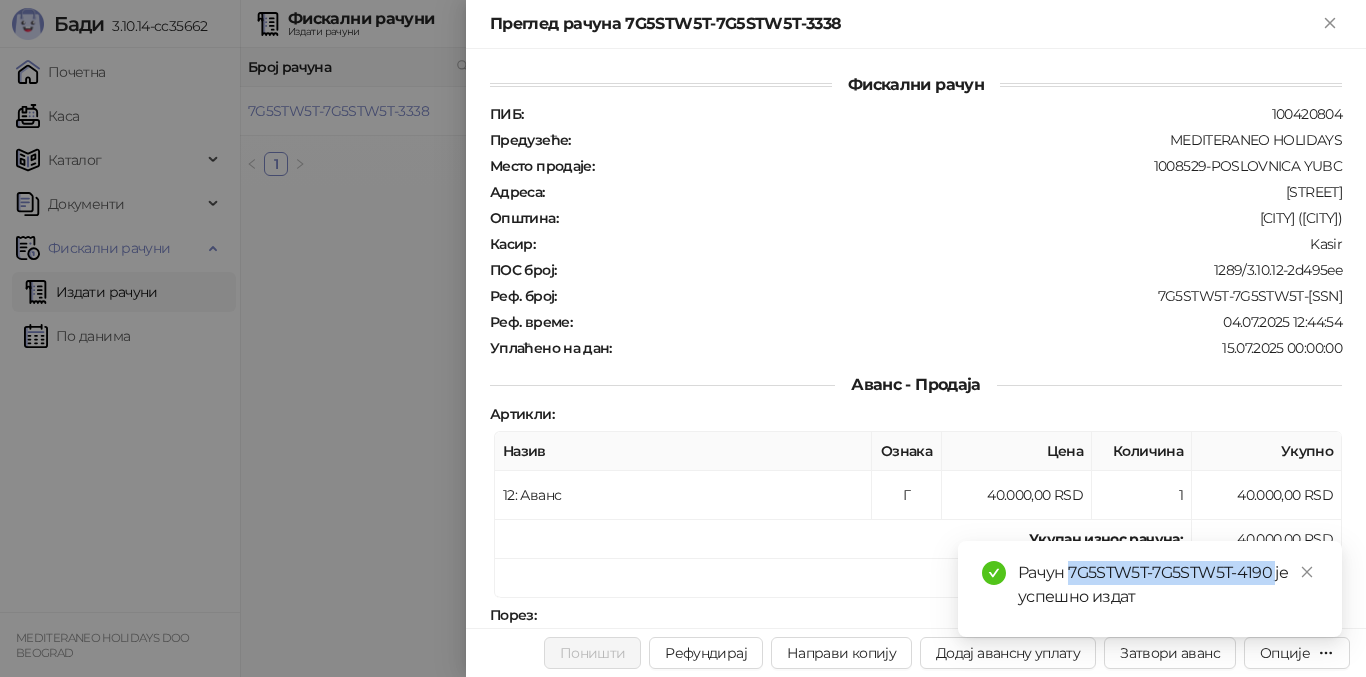 drag, startPoint x: 1068, startPoint y: 569, endPoint x: 1274, endPoint y: 579, distance: 206.24257 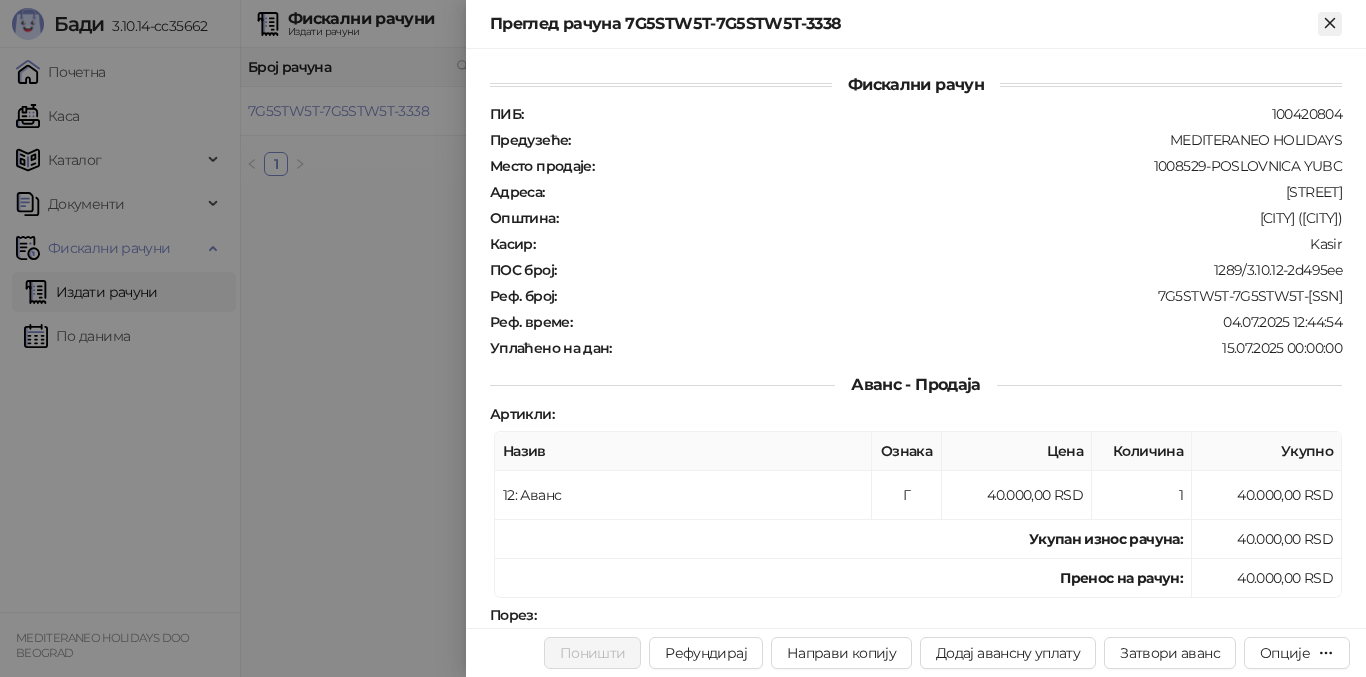 click 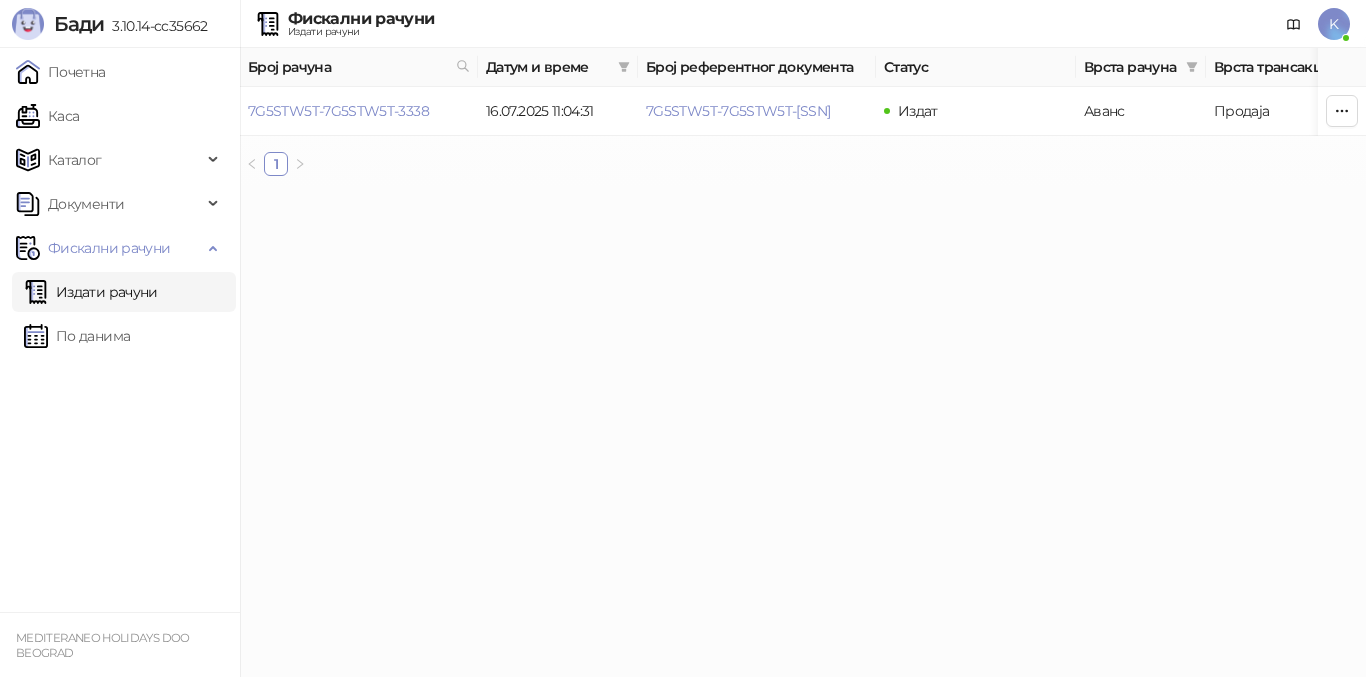 click on "Издати рачуни" at bounding box center [91, 292] 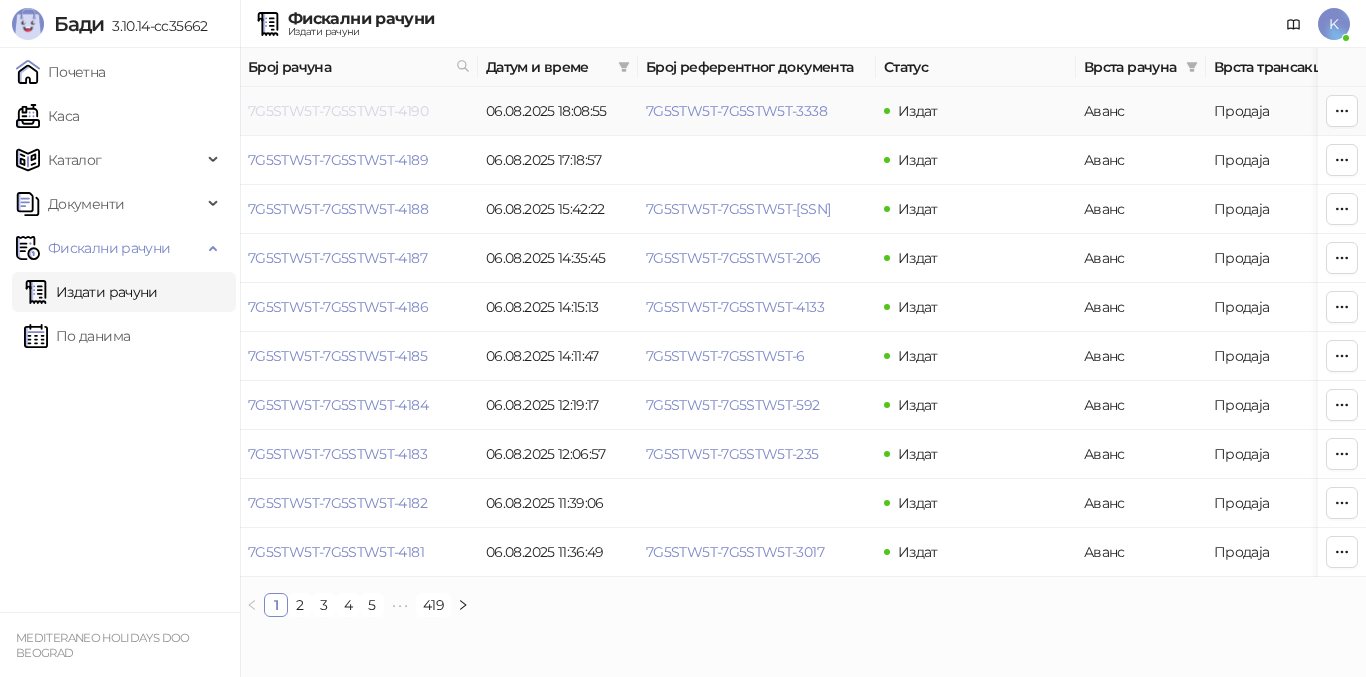 click on "[PRODUCT_CODE]" at bounding box center [338, 111] 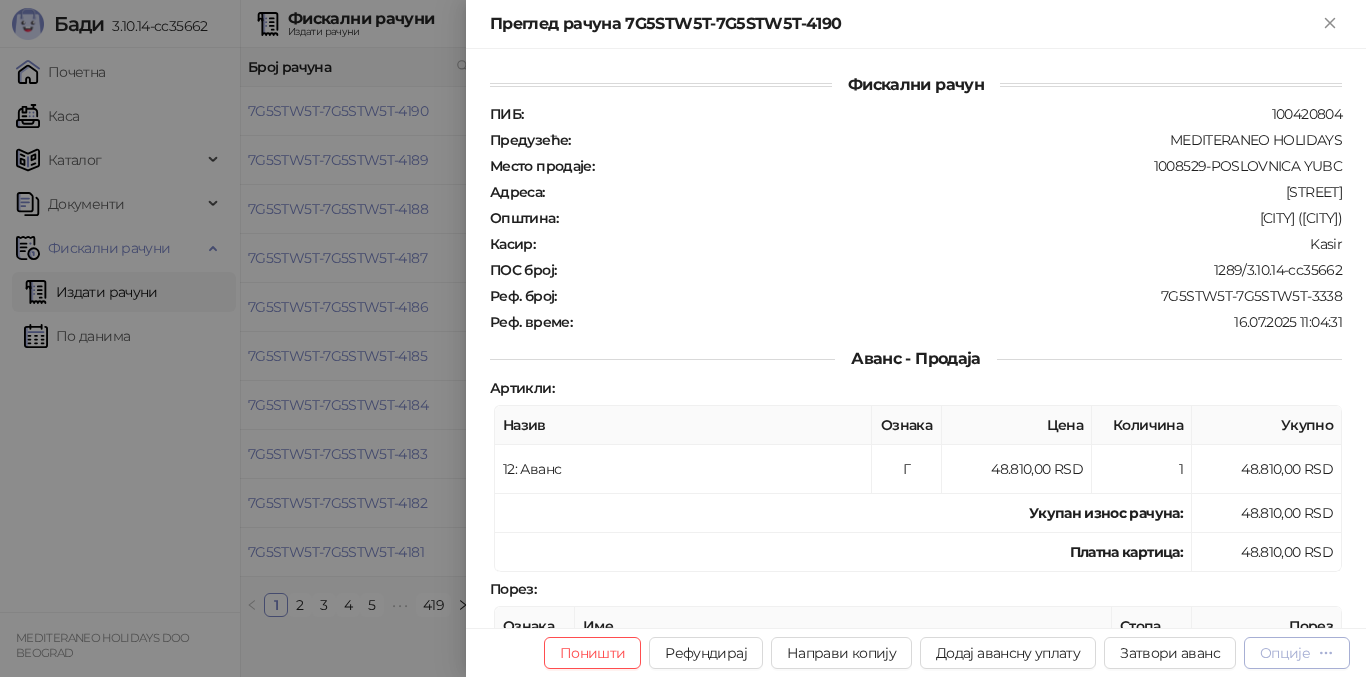 click on "Опције" at bounding box center [1285, 653] 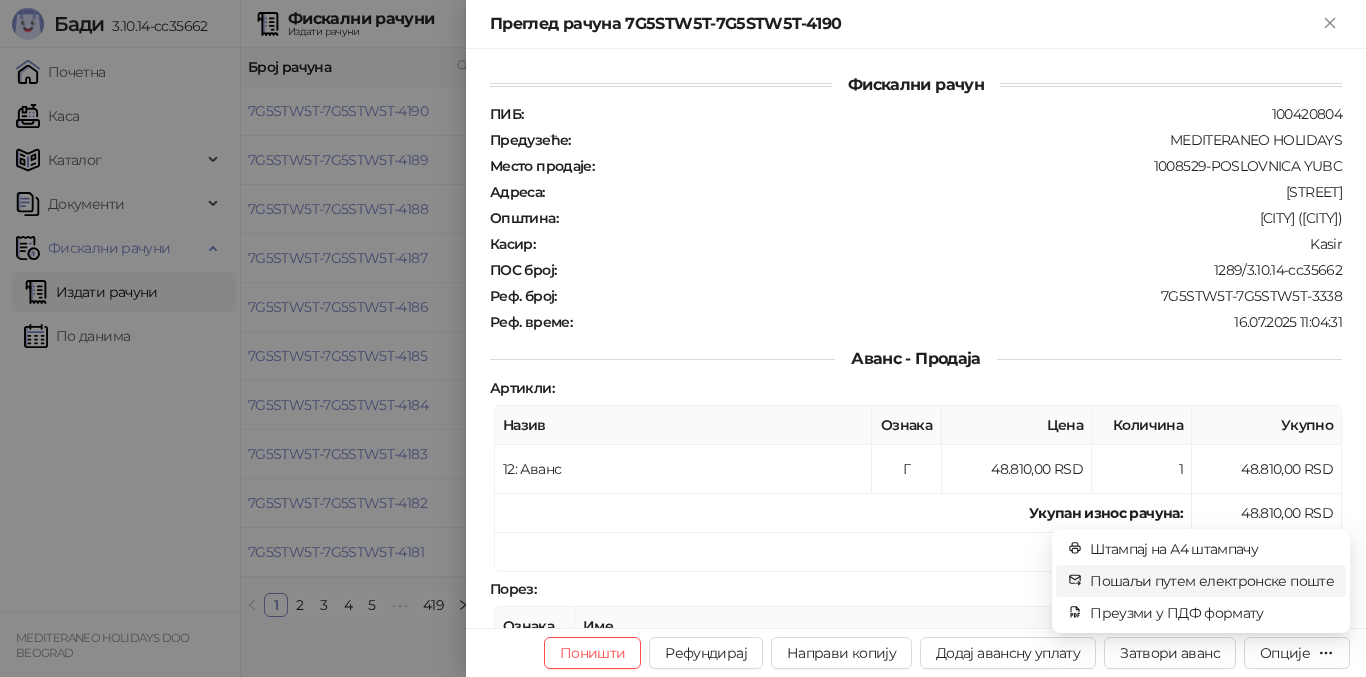 click on "Пошаљи путем електронске поште" at bounding box center (1212, 581) 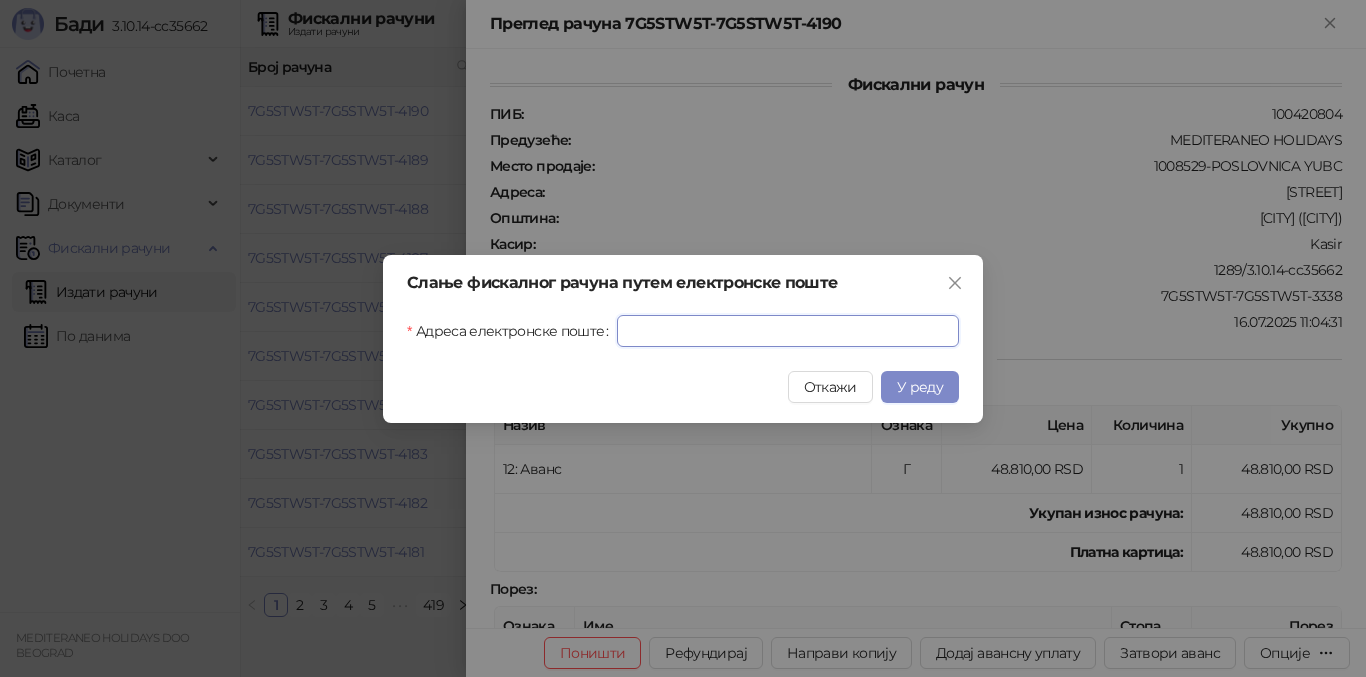 click on "Адреса електронске поште" at bounding box center [788, 331] 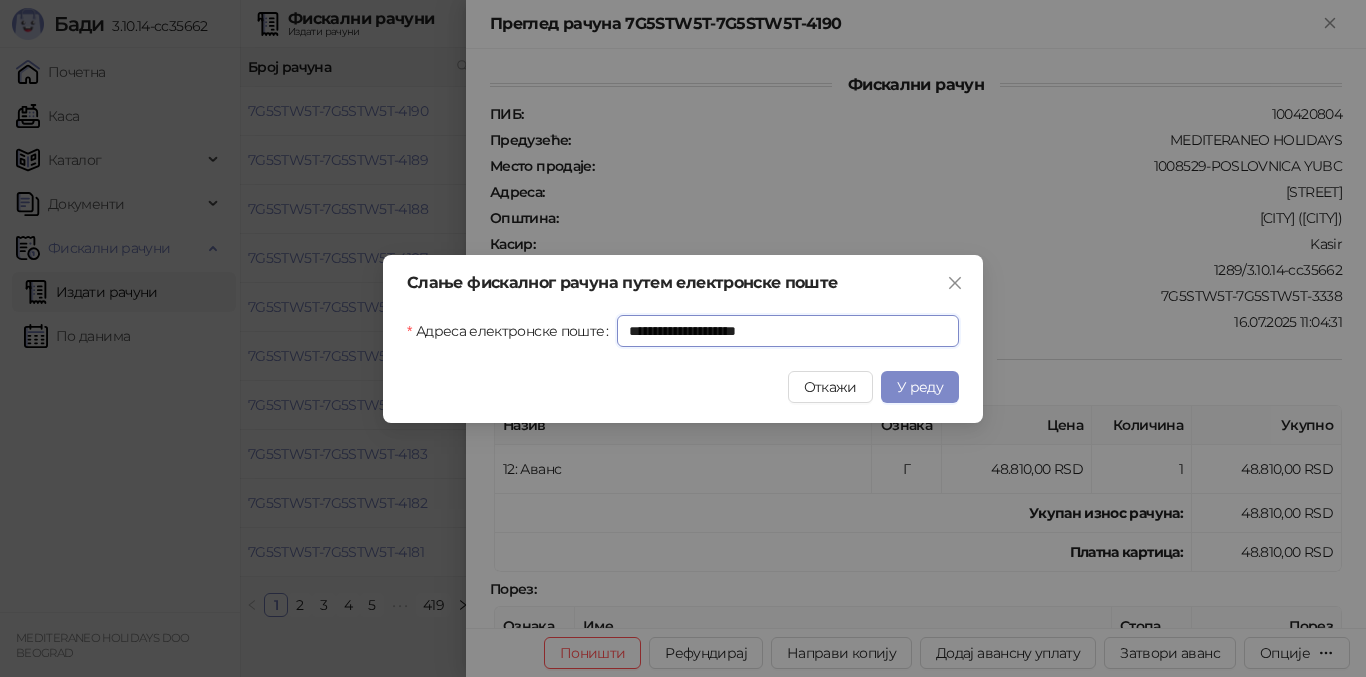 type on "**********" 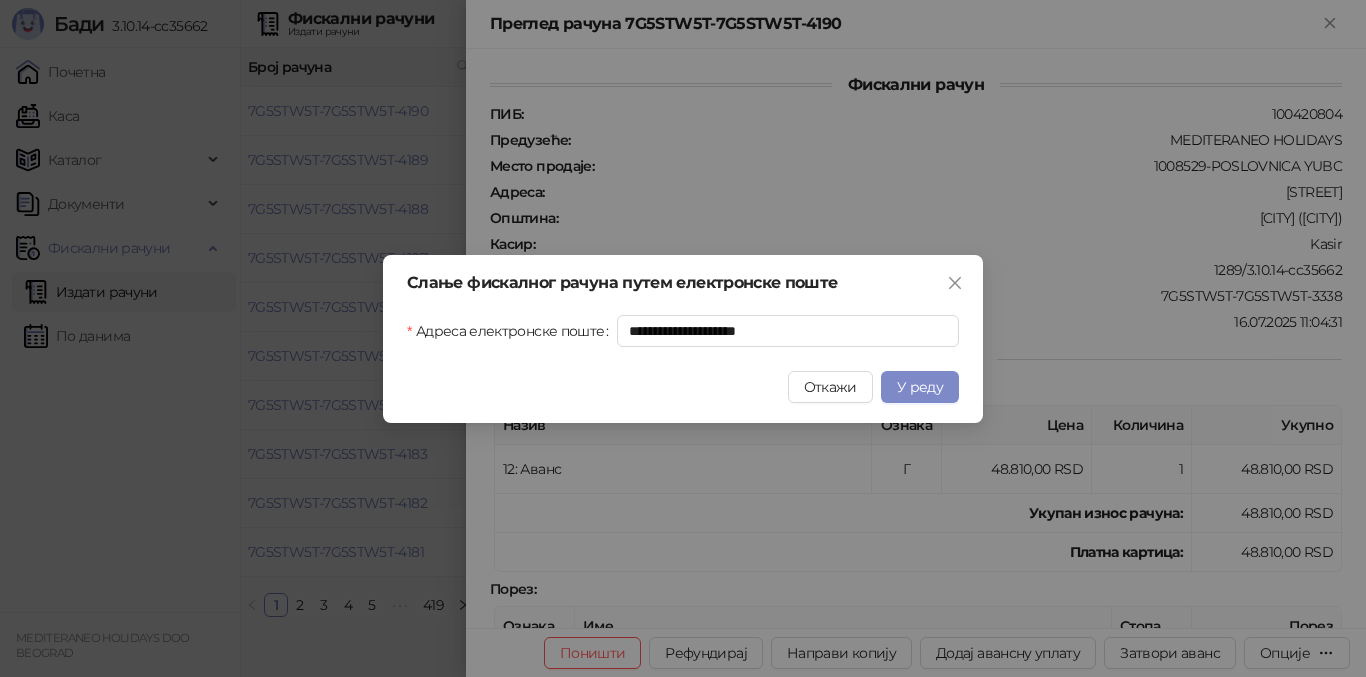 click on "У реду" at bounding box center [920, 387] 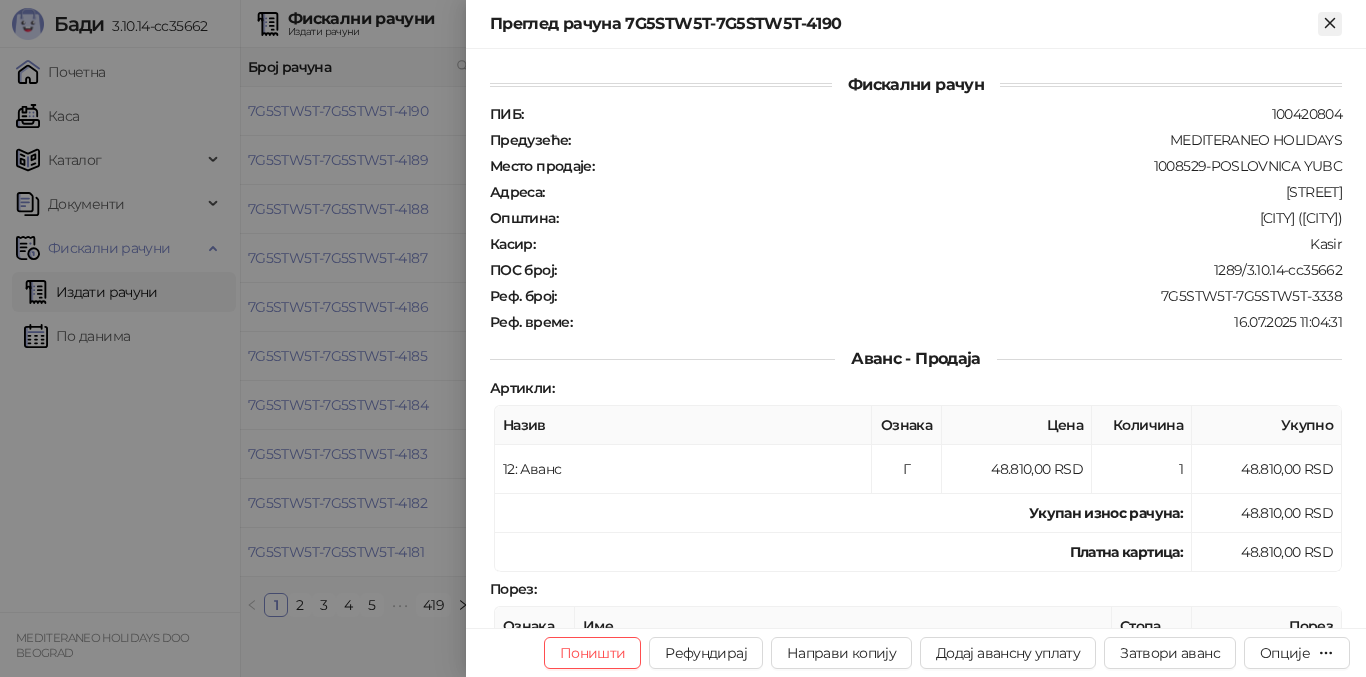 click 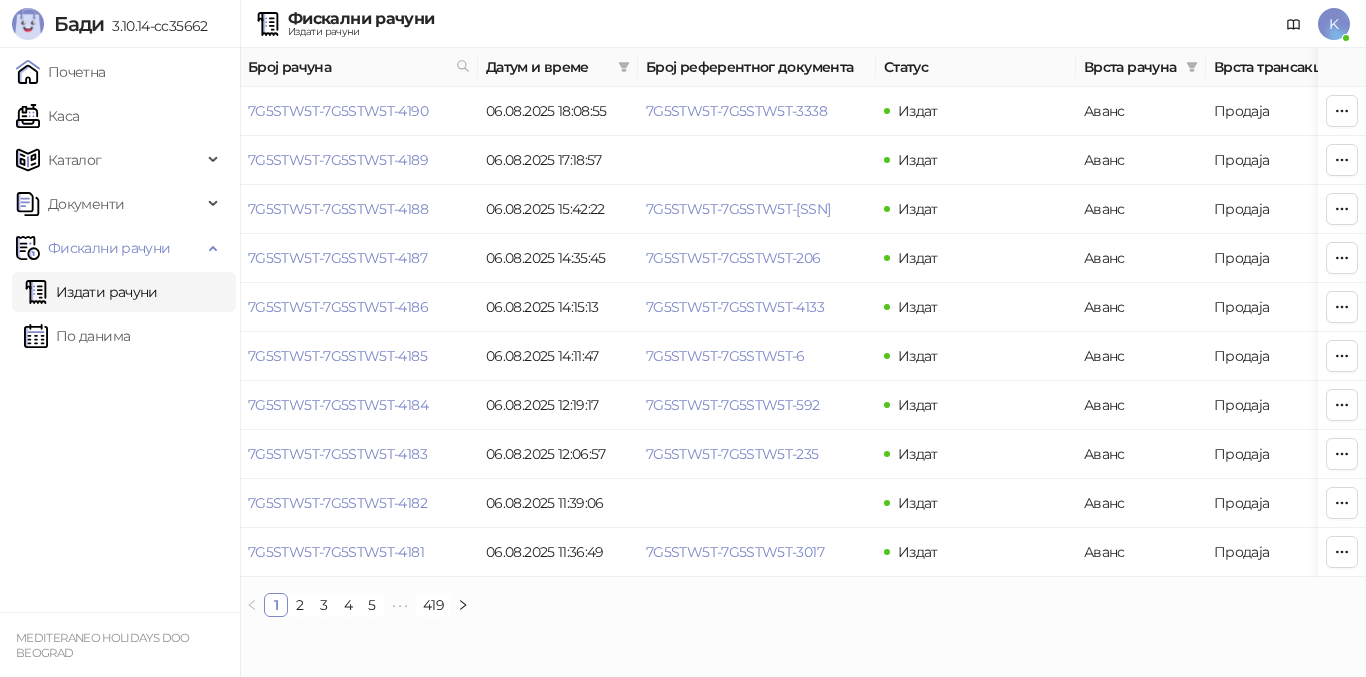 click on "Издати рачуни" at bounding box center [91, 292] 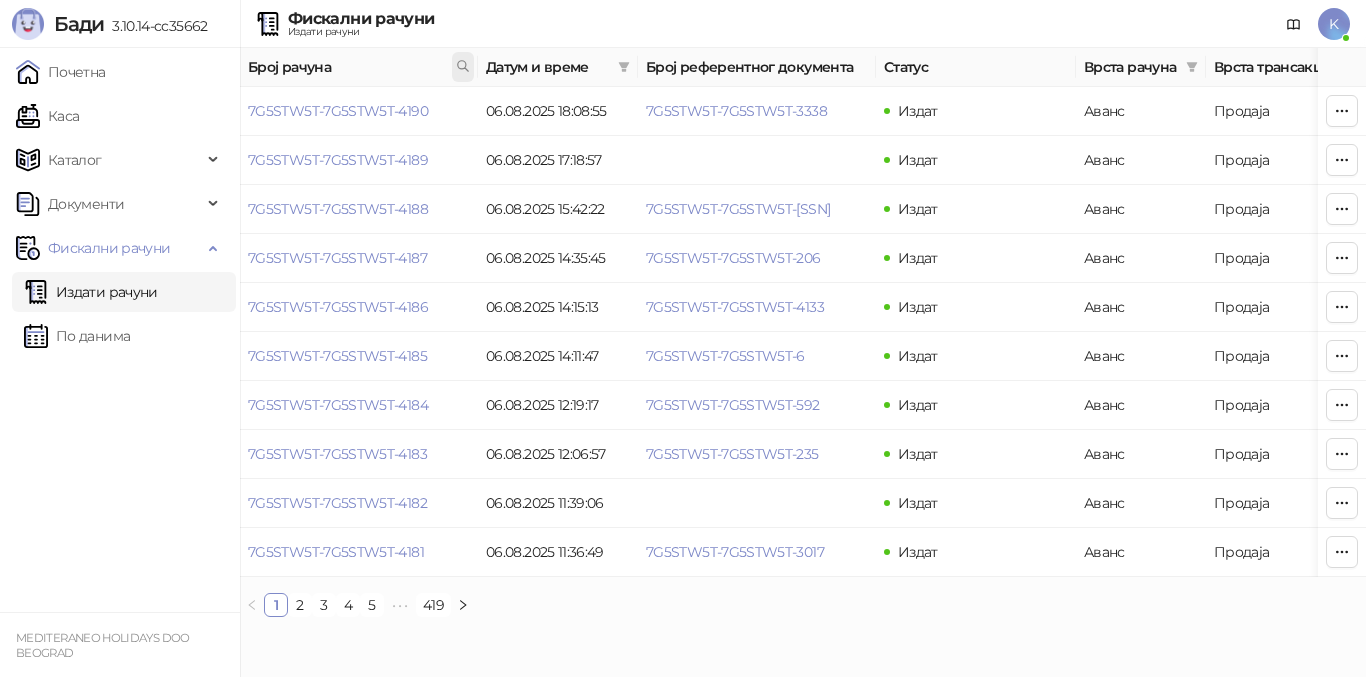 click 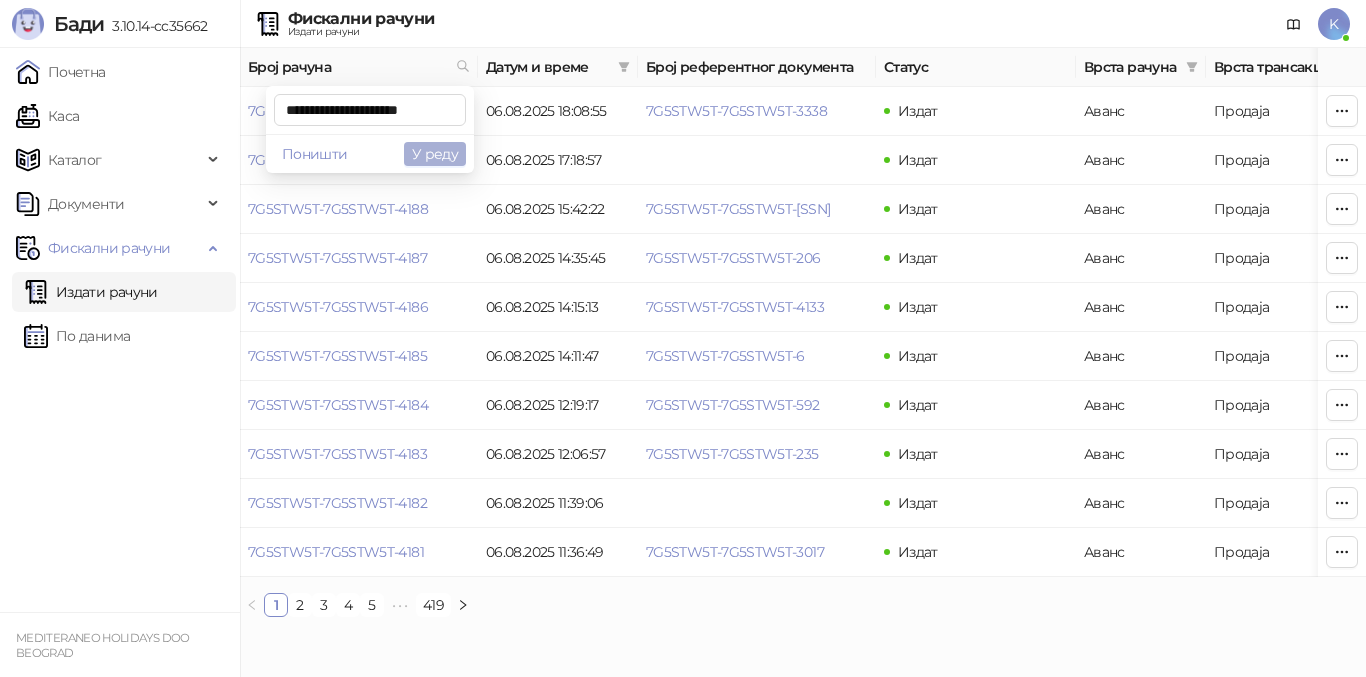 type on "**********" 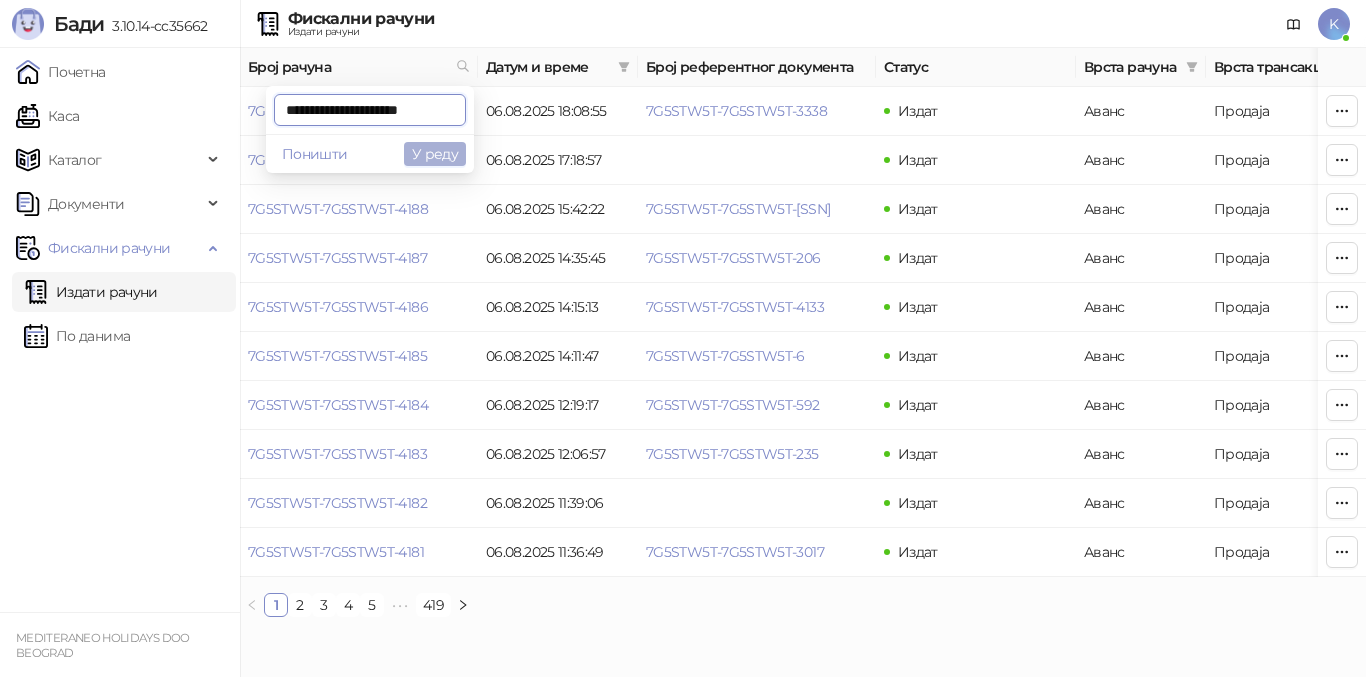 click on "У реду" at bounding box center [435, 154] 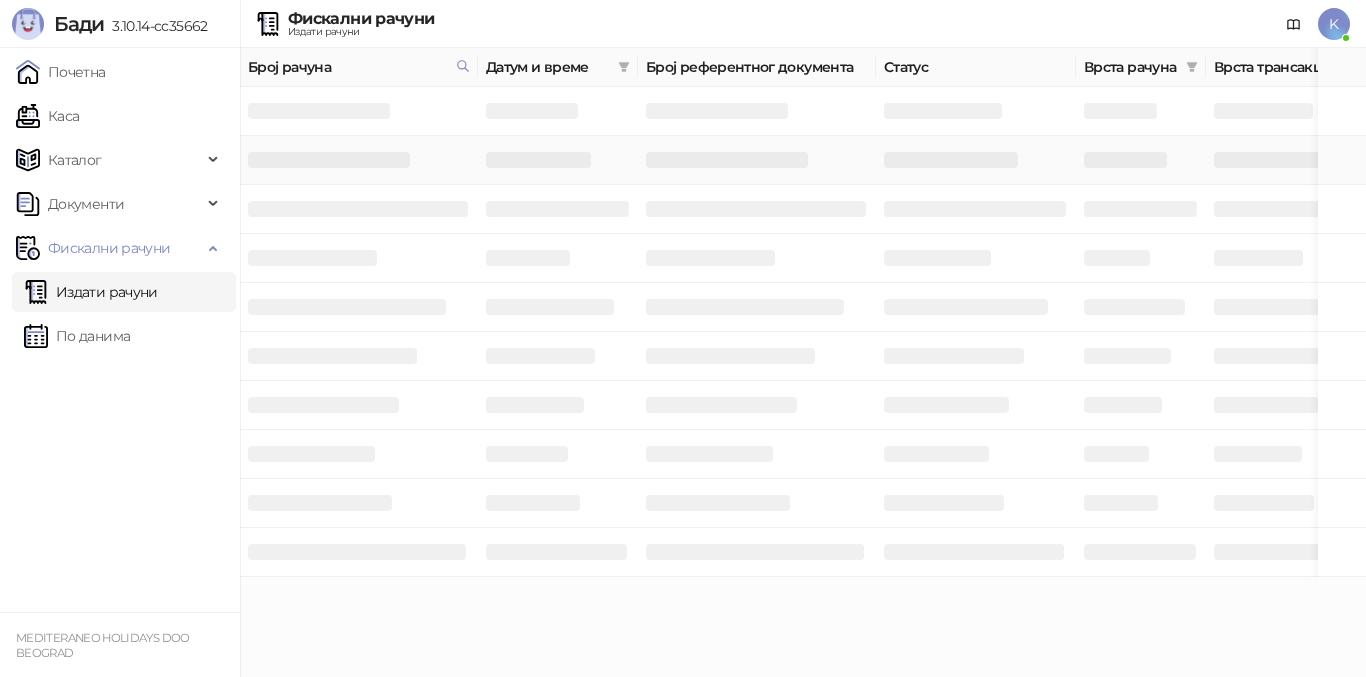 scroll, scrollTop: 0, scrollLeft: 9, axis: horizontal 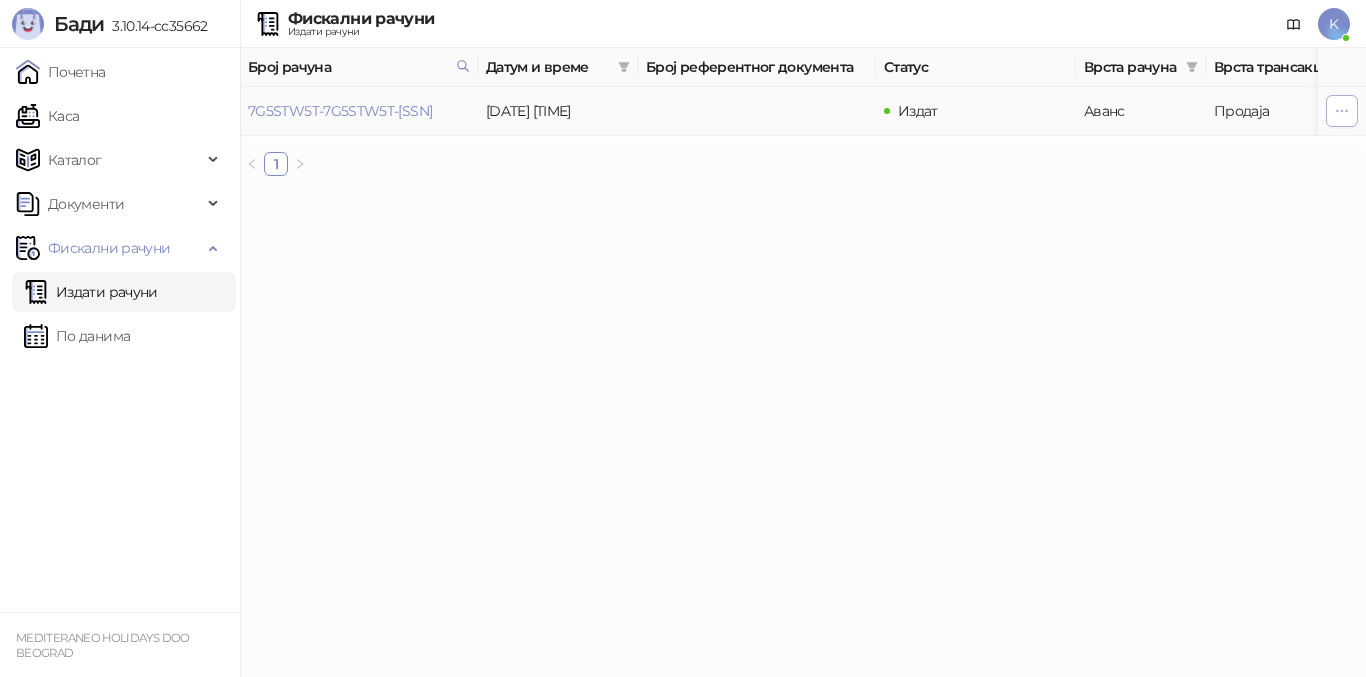 click 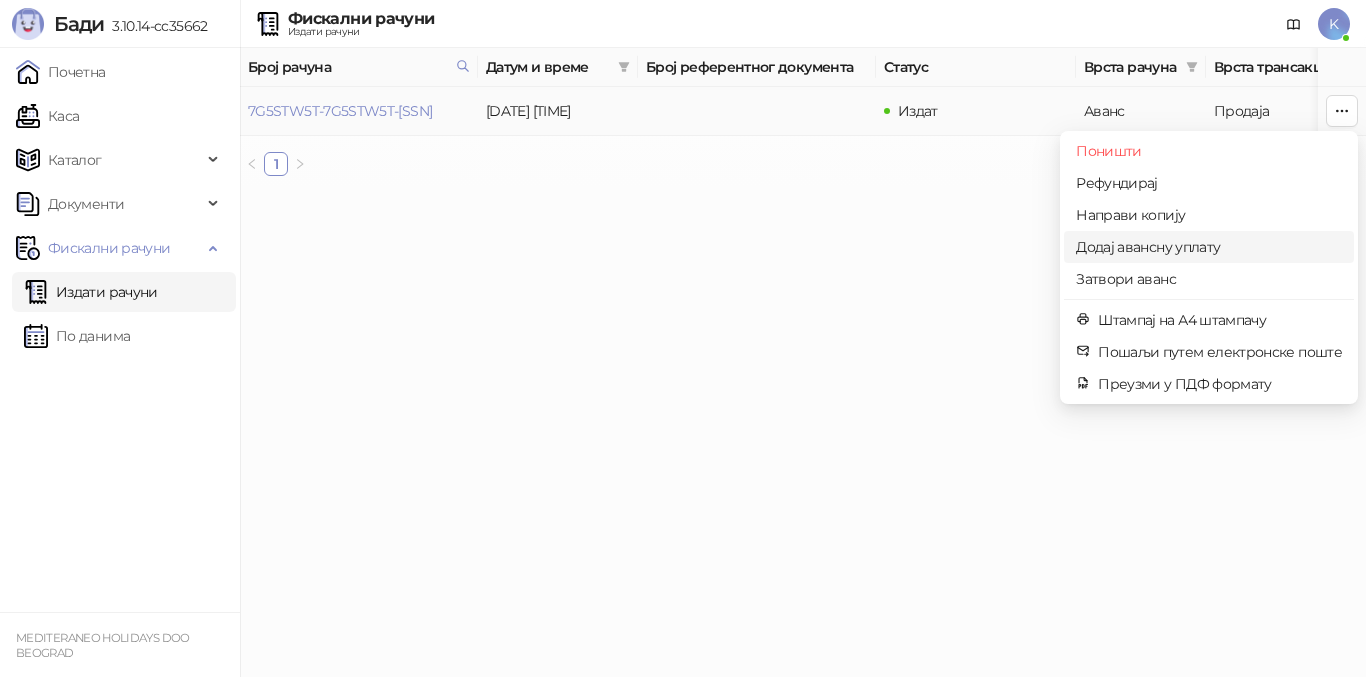 click on "Додај авансну уплату" at bounding box center [1209, 247] 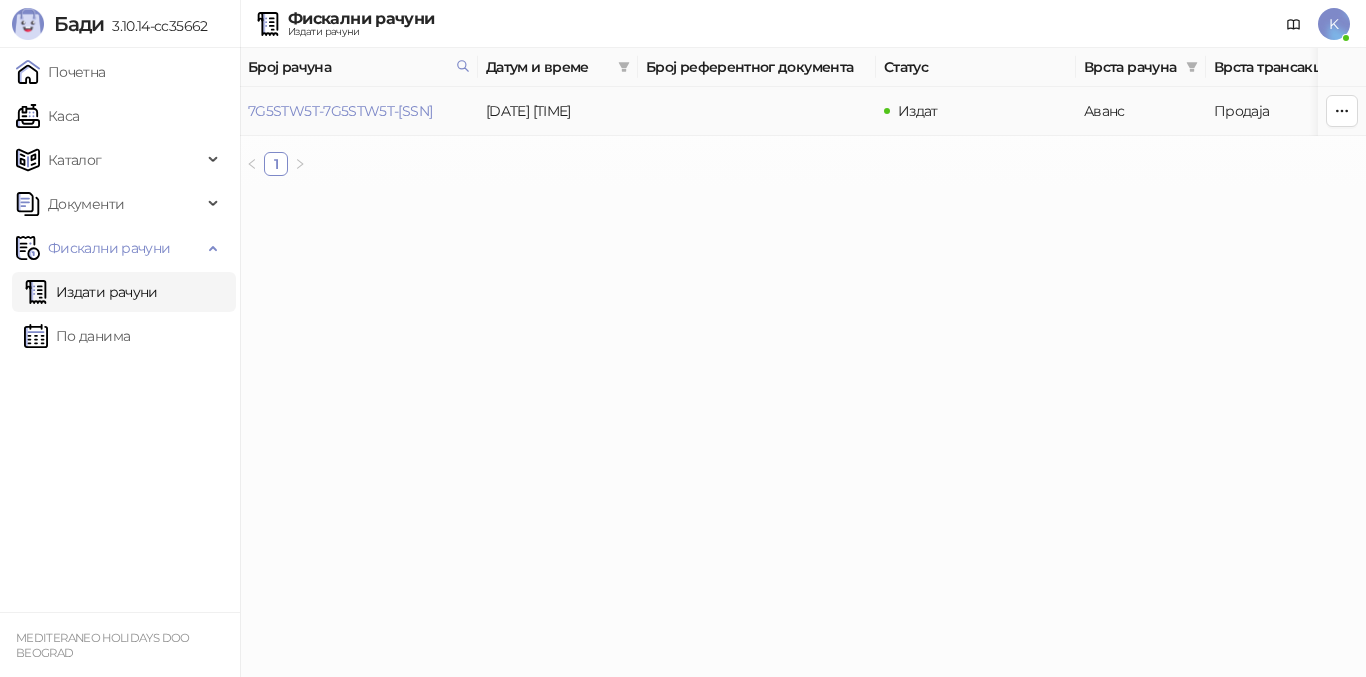 type on "**********" 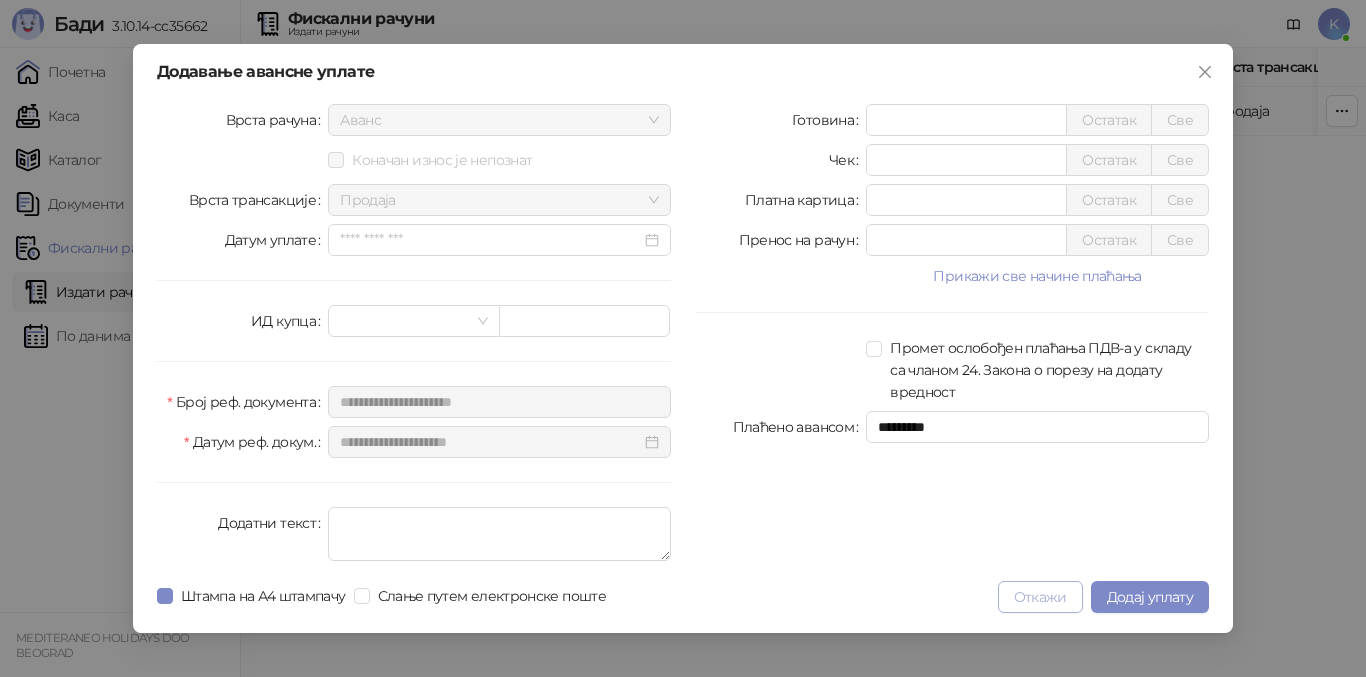 click on "Откажи" at bounding box center (1040, 597) 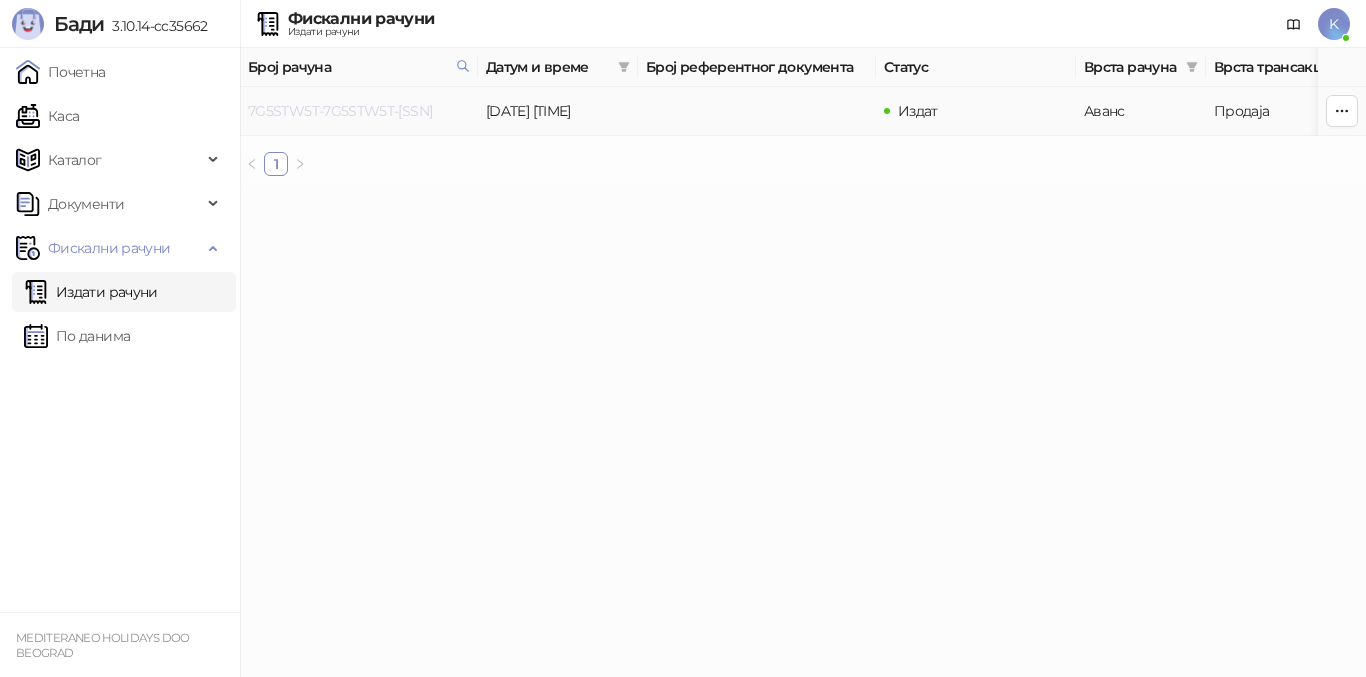 click on "[PRODUCT_CODE]" at bounding box center (340, 111) 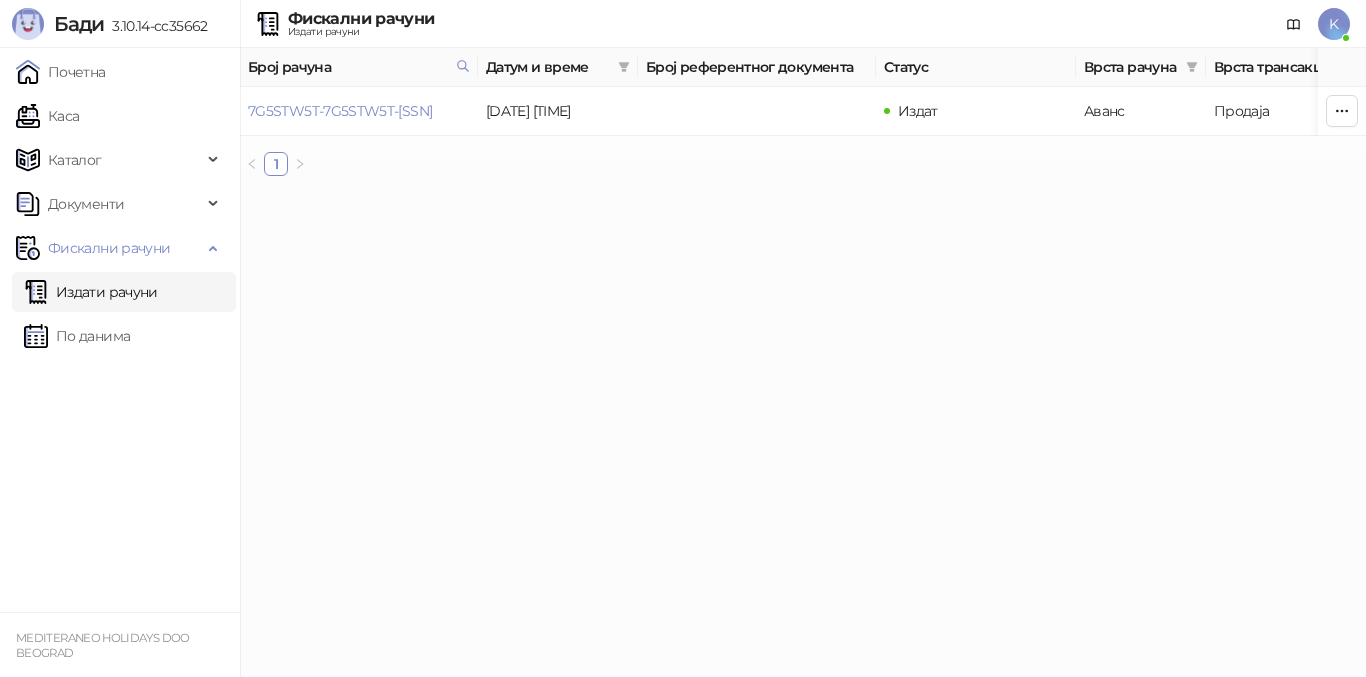 click on "Број рачуна Датум и време Број референтног документа Статус Врста рачуна Врста трансакције Износ Касир Продајно место                     7G5STW5T-7G5STW5T-3347 16.07.2025 19:33:42 Издат Аванс Продаја 84.270,00 RSD Kasir   Poslovnica YBC 1" at bounding box center (803, 120) 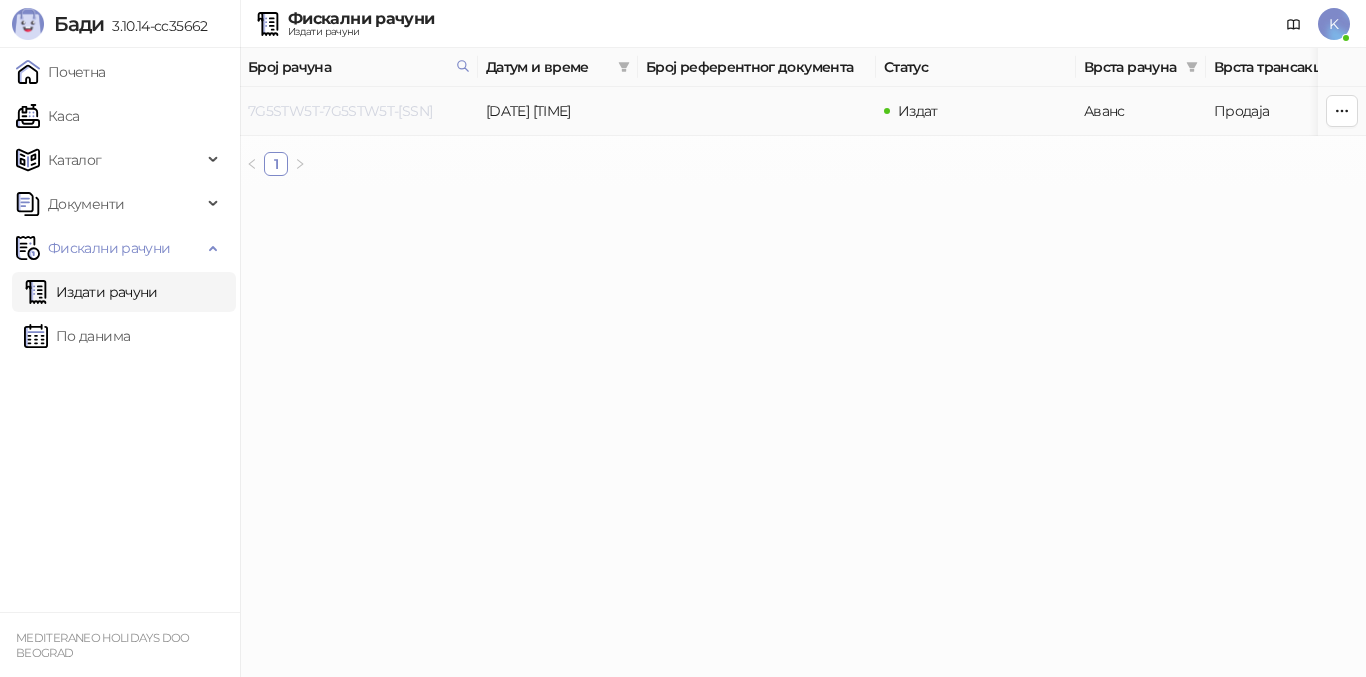click on "[PRODUCT_CODE]" at bounding box center [340, 111] 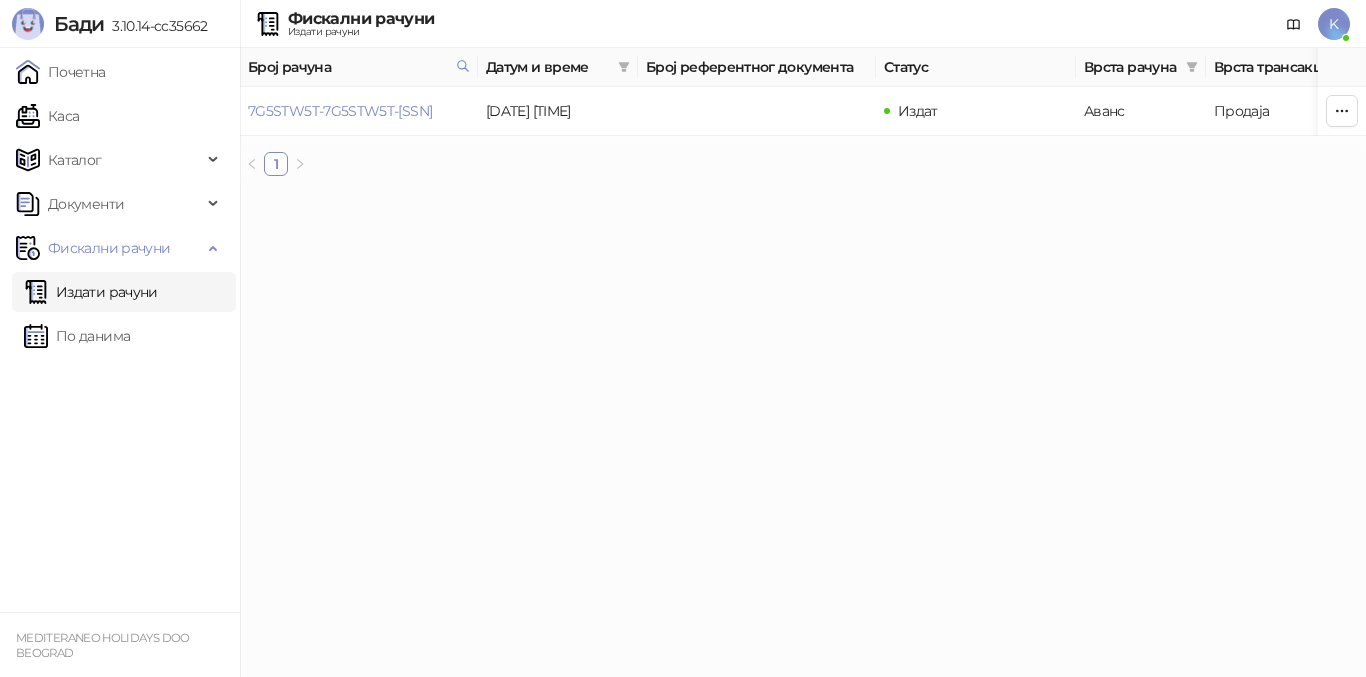 click on "Бади 3.10.14-cc35662 Почетна Каса Каталог Документи Фискални рачуни Издати рачуни По данима MEDITERANEO HOLIDAYS DOO BEOGRAD Фискални рачуни Издати рачуни K  Број рачуна Датум и време Број референтног документа Статус Врста рачуна Врста трансакције Износ Касир Продајно место                     7G5STW5T-7G5STW5T-3347 16.07.2025 19:33:42 Издат Аванс Продаја 84.270,00 RSD Kasir   Poslovnica YBC 1 ФИСКАЛНИ РАЧУН ПИБ:  100420804 Предузеће:  MEDITERANEO HOLIDAYS Место продаје:  1008529-POSLOVNICA YUBC  Адреса:  БУЛЕВАР МИХАЈЛА ПУПИНА 10В 1   Општина:  БЕОГРАД (НОВИ БЕОГРАД) Касир:  Kasir   ЕСИР број:  1289/3.10.14-cc35662 Реф. број:  7G5STW5T-7G5STW5T-3338 Реф. време: Артикли" at bounding box center [683, 96] 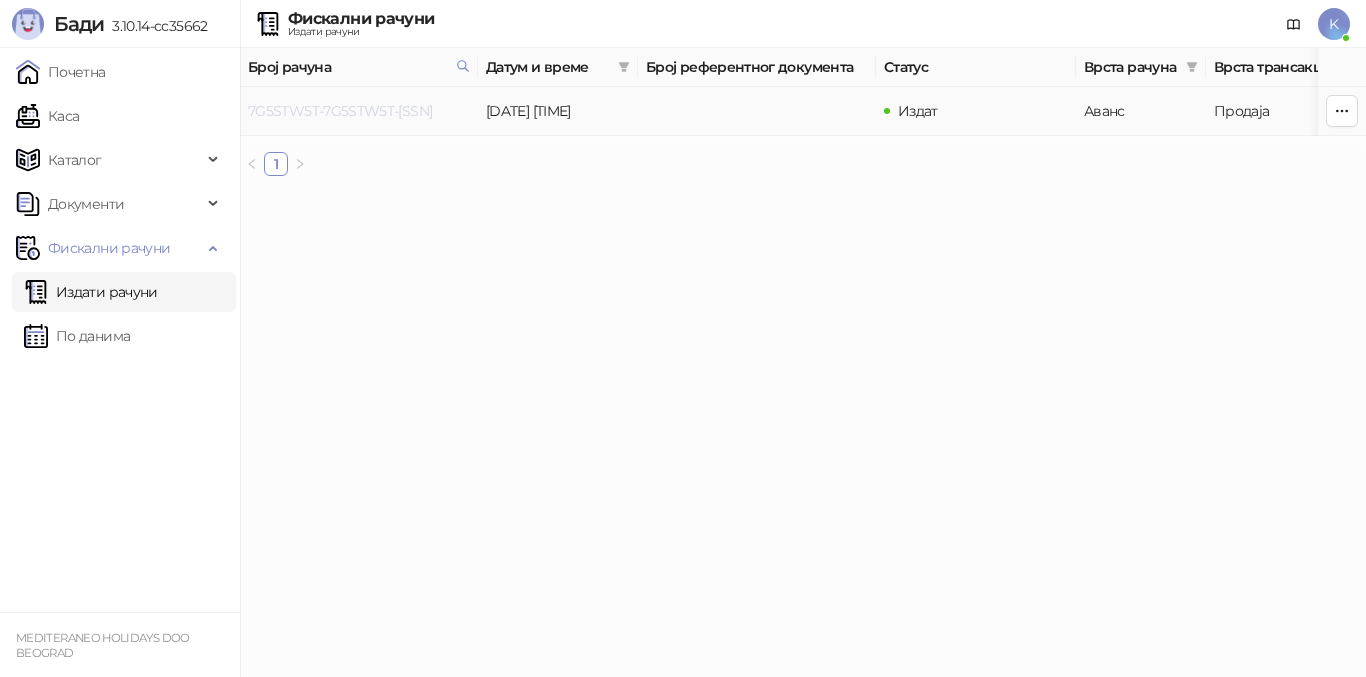 click on "[PRODUCT_CODE]" at bounding box center (340, 111) 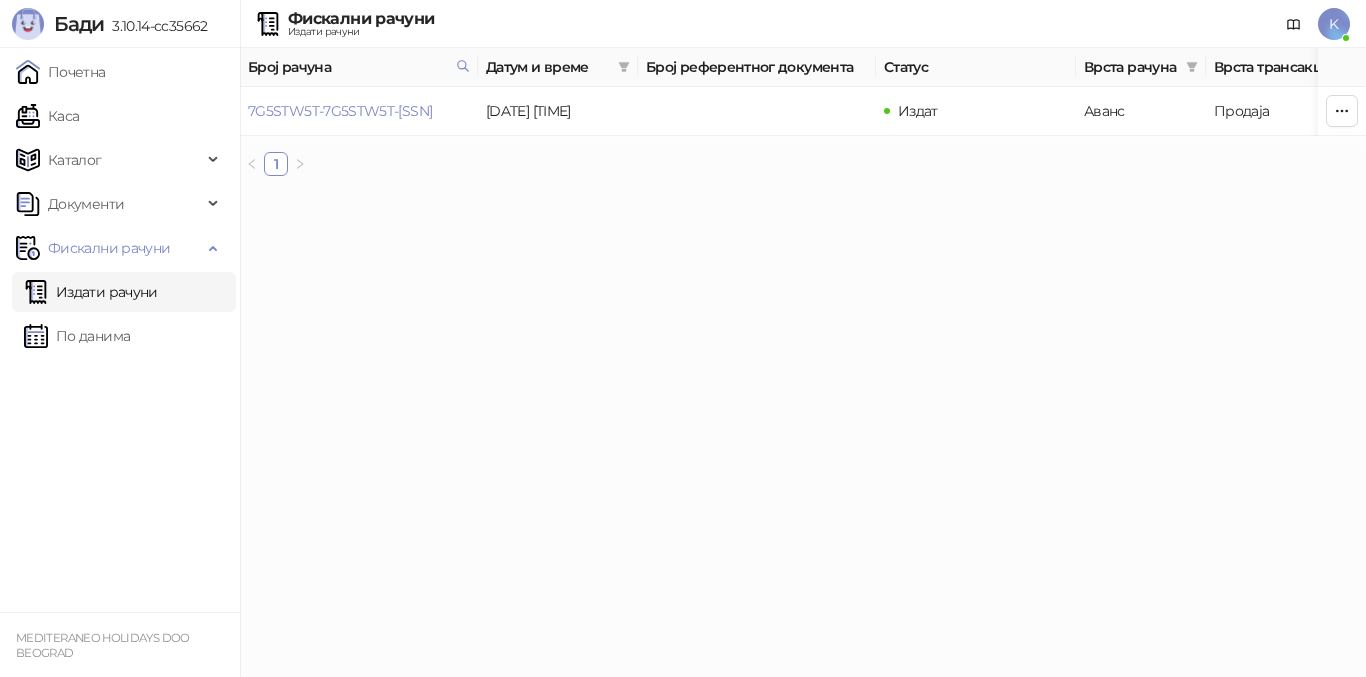 click on "Бади 3.10.14-cc35662 Почетна Каса Каталог Документи Фискални рачуни Издати рачуни По данима MEDITERANEO HOLIDAYS DOO BEOGRAD Фискални рачуни Издати рачуни K  Број рачуна Датум и време Број референтног документа Статус Врста рачуна Врста трансакције Износ Касир Продајно место                     7G5STW5T-7G5STW5T-3347 16.07.2025 19:33:42 Издат Аванс Продаја 84.270,00 RSD Kasir   Poslovnica YBC 1 ФИСКАЛНИ РАЧУН ПИБ:  100420804 Предузеће:  MEDITERANEO HOLIDAYS Место продаје:  1008529-POSLOVNICA YUBC  Адреса:  БУЛЕВАР МИХАЈЛА ПУПИНА 10В 1   Општина:  БЕОГРАД (НОВИ БЕОГРАД) Касир:  Kasir   ЕСИР број:  1289/3.10.14-cc35662 Реф. број:  7G5STW5T-7G5STW5T-3338 Реф. време: Артикли" at bounding box center [683, 96] 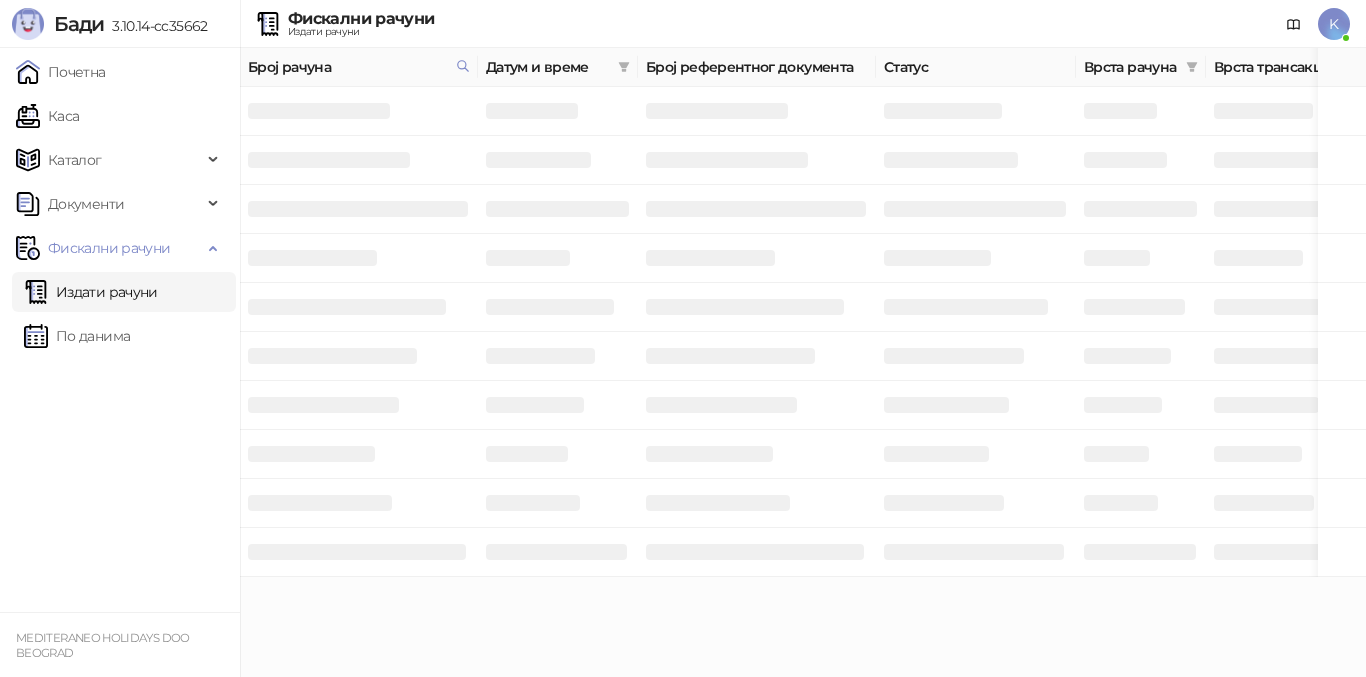 click at bounding box center (463, 67) 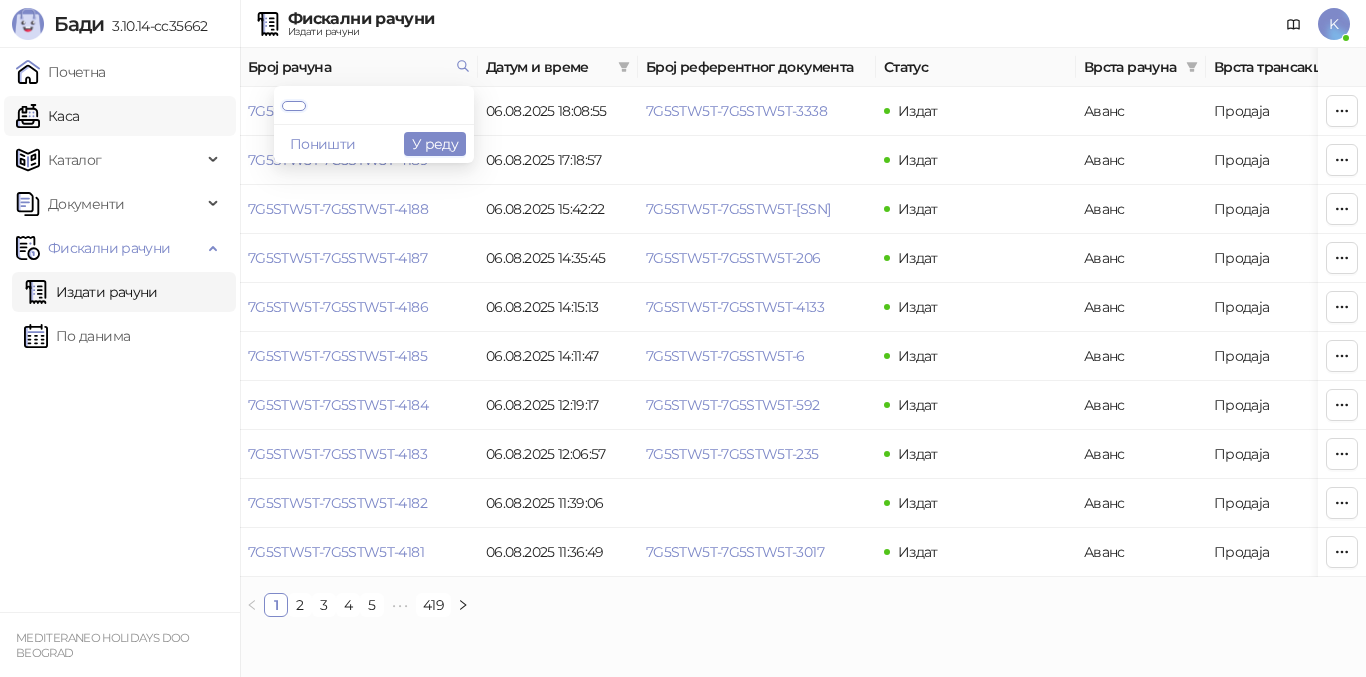 scroll, scrollTop: 0, scrollLeft: 0, axis: both 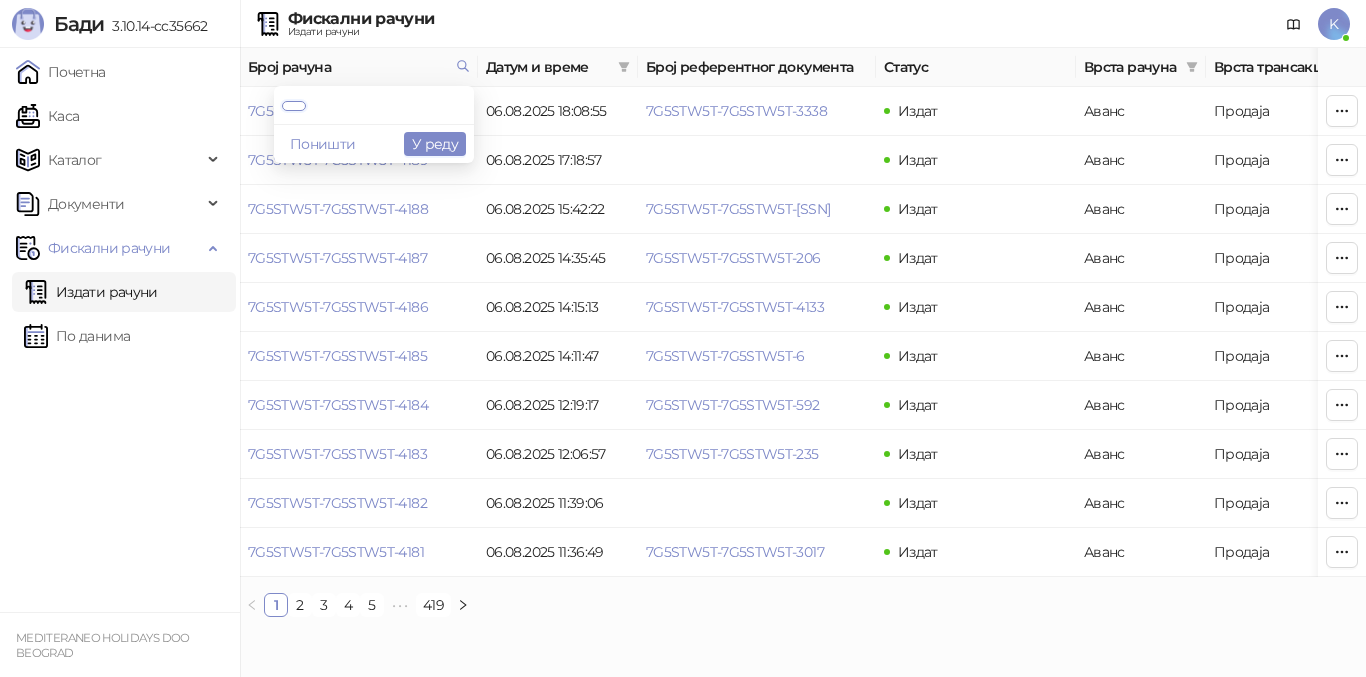 click on "У реду" at bounding box center (435, 144) 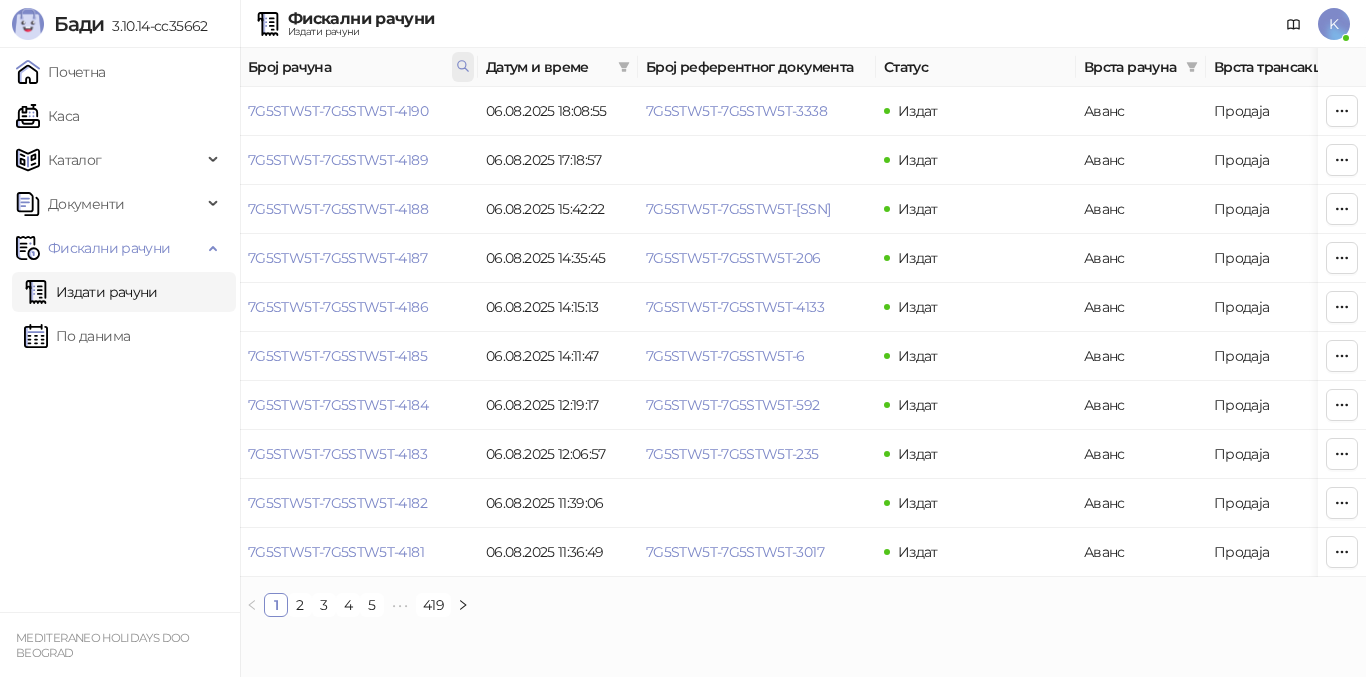 click 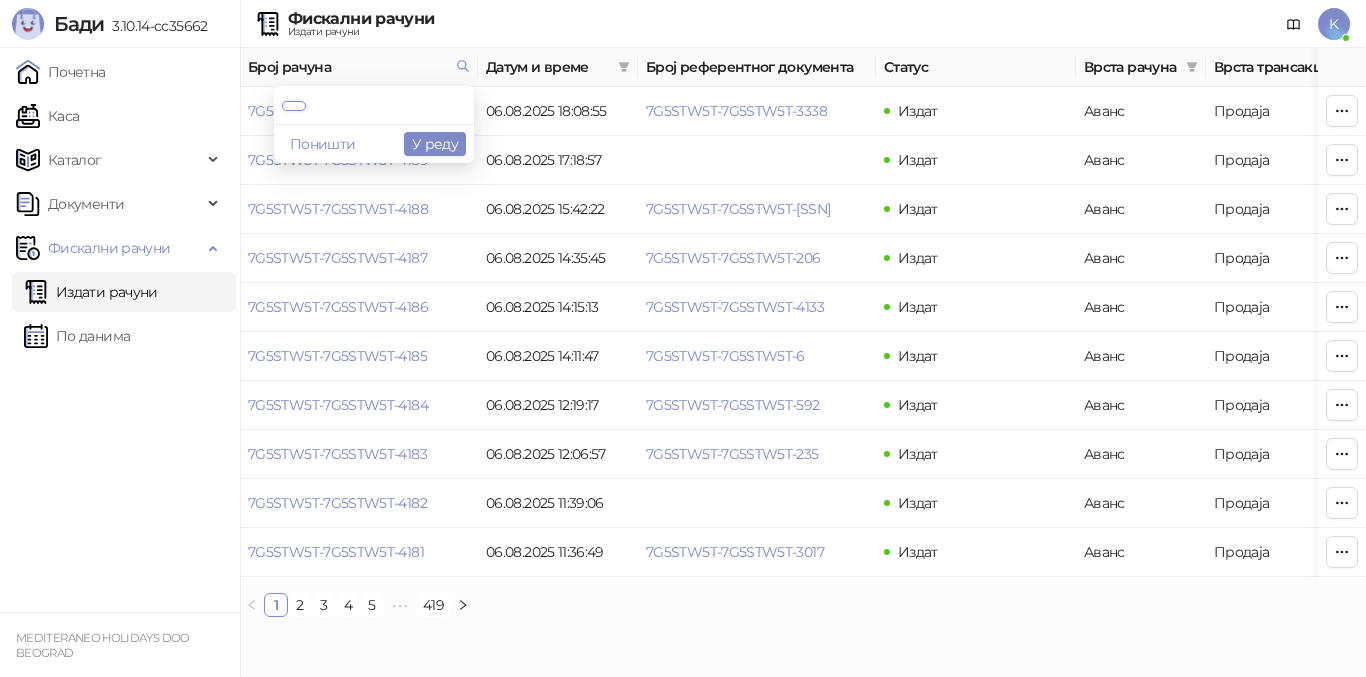 click on "У реду" at bounding box center (435, 144) 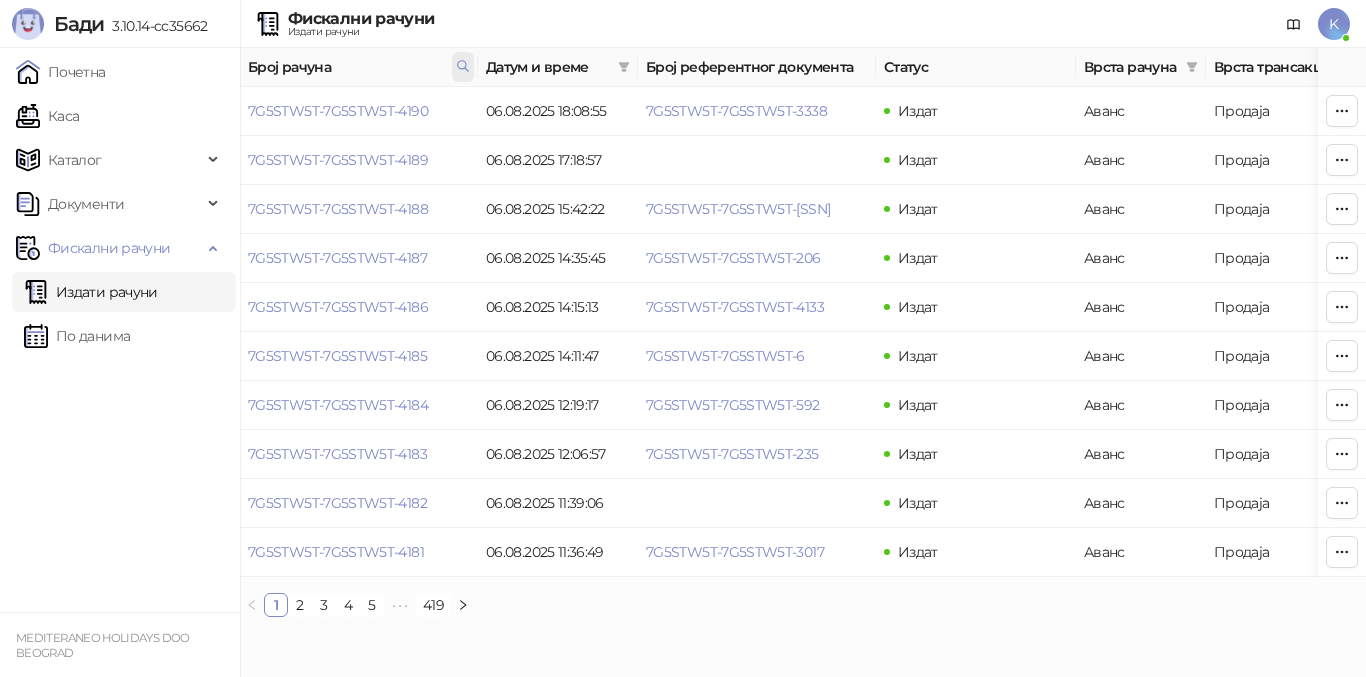 click at bounding box center [463, 67] 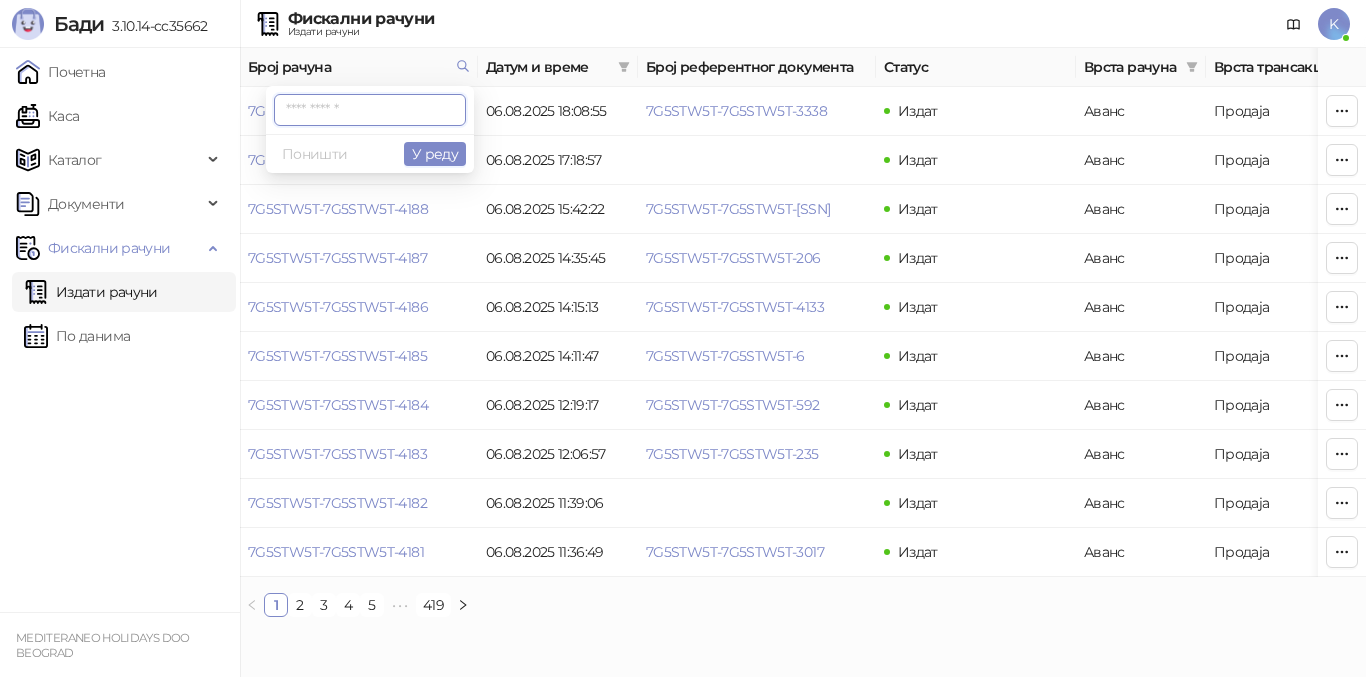 paste on "**********" 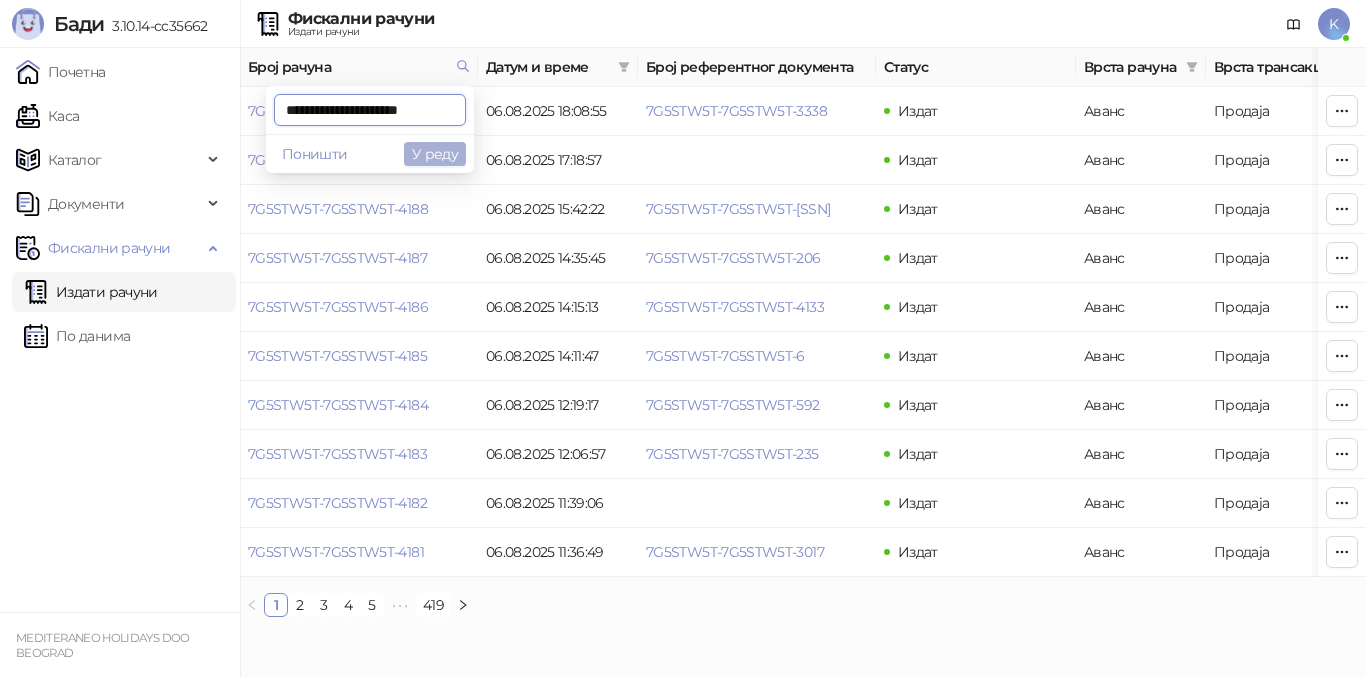 click on "У реду" at bounding box center [435, 154] 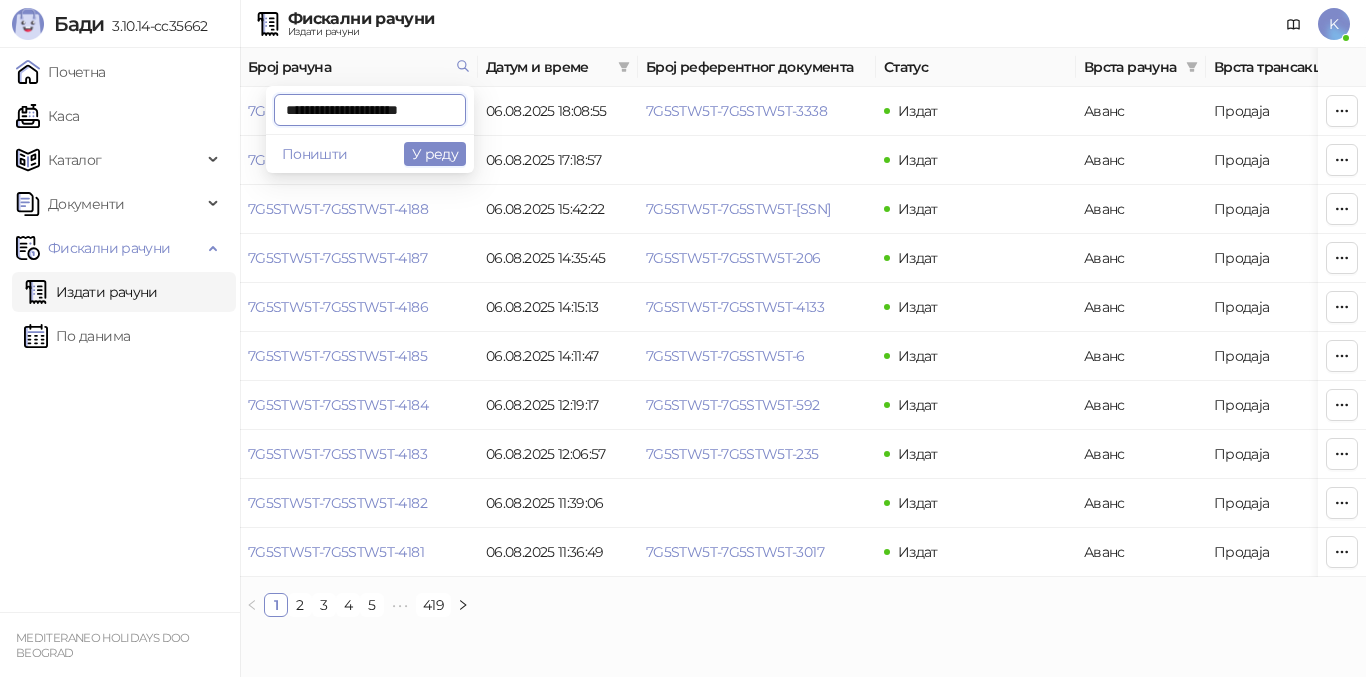 scroll, scrollTop: 0, scrollLeft: 9, axis: horizontal 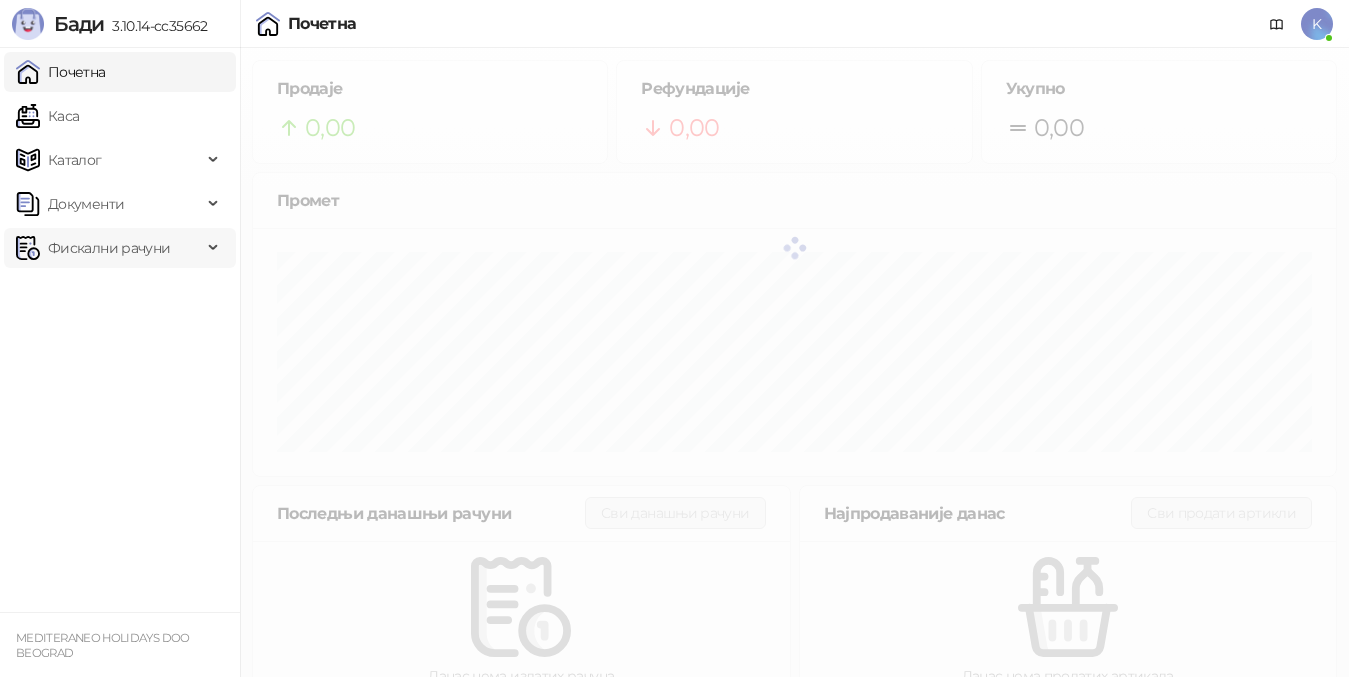 click on "Фискални рачуни" at bounding box center (109, 248) 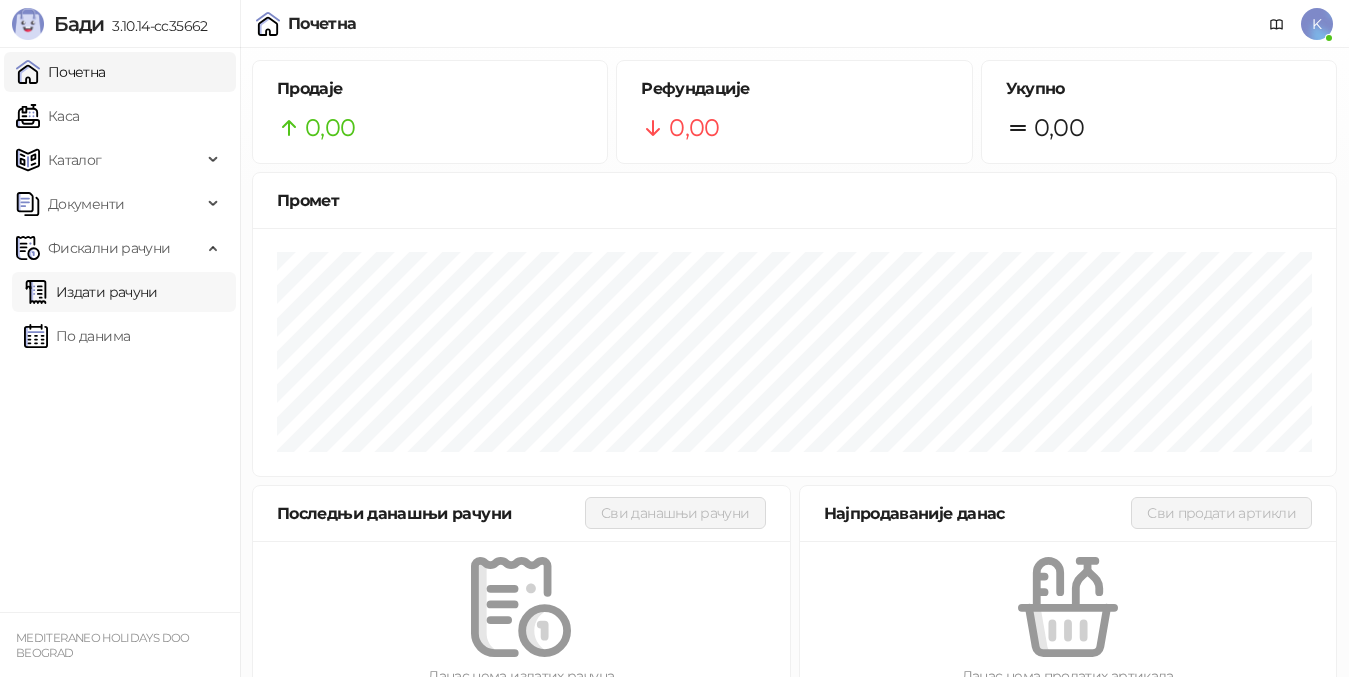 click on "Издати рачуни" at bounding box center [91, 292] 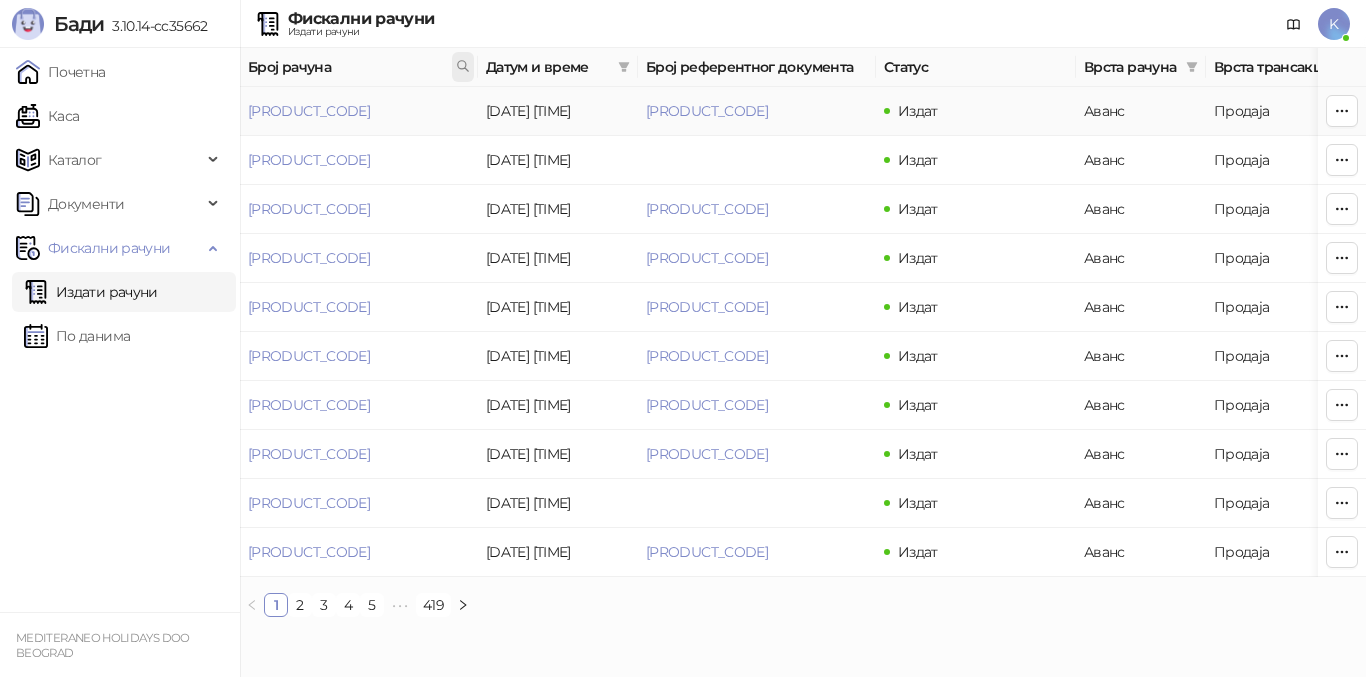 click 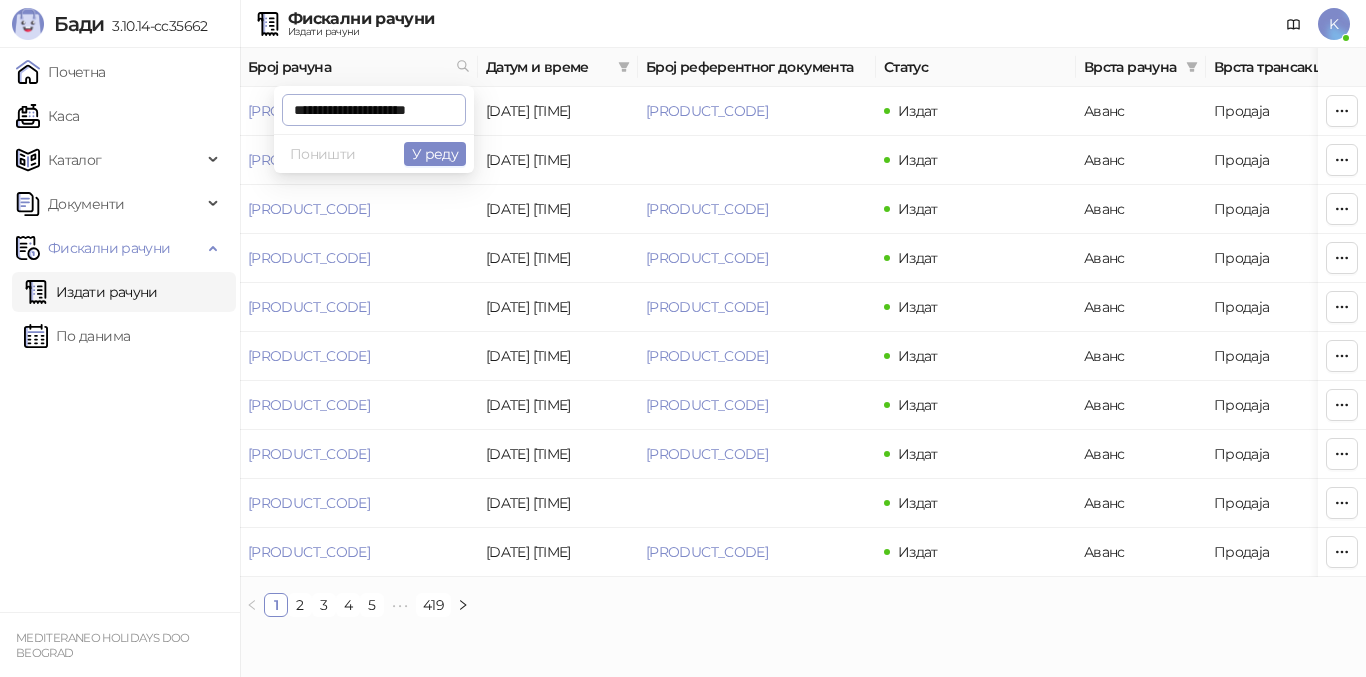 scroll, scrollTop: 0, scrollLeft: 8, axis: horizontal 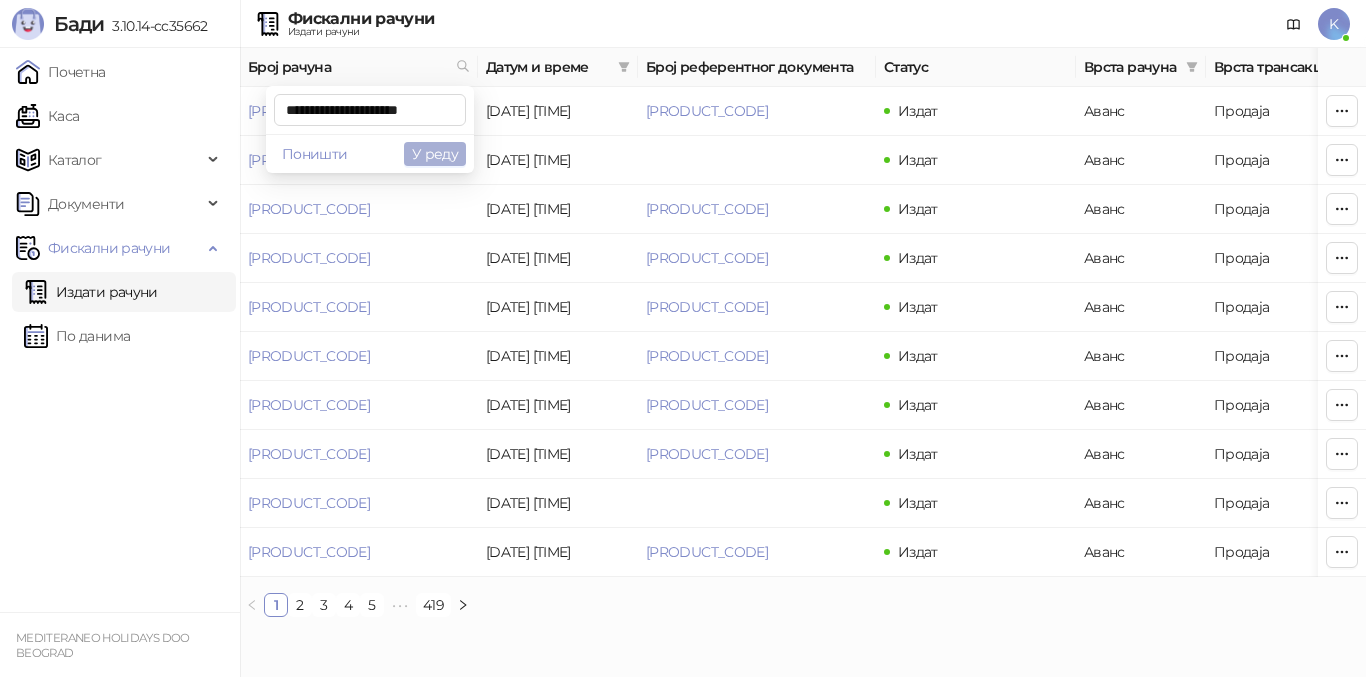 type on "**********" 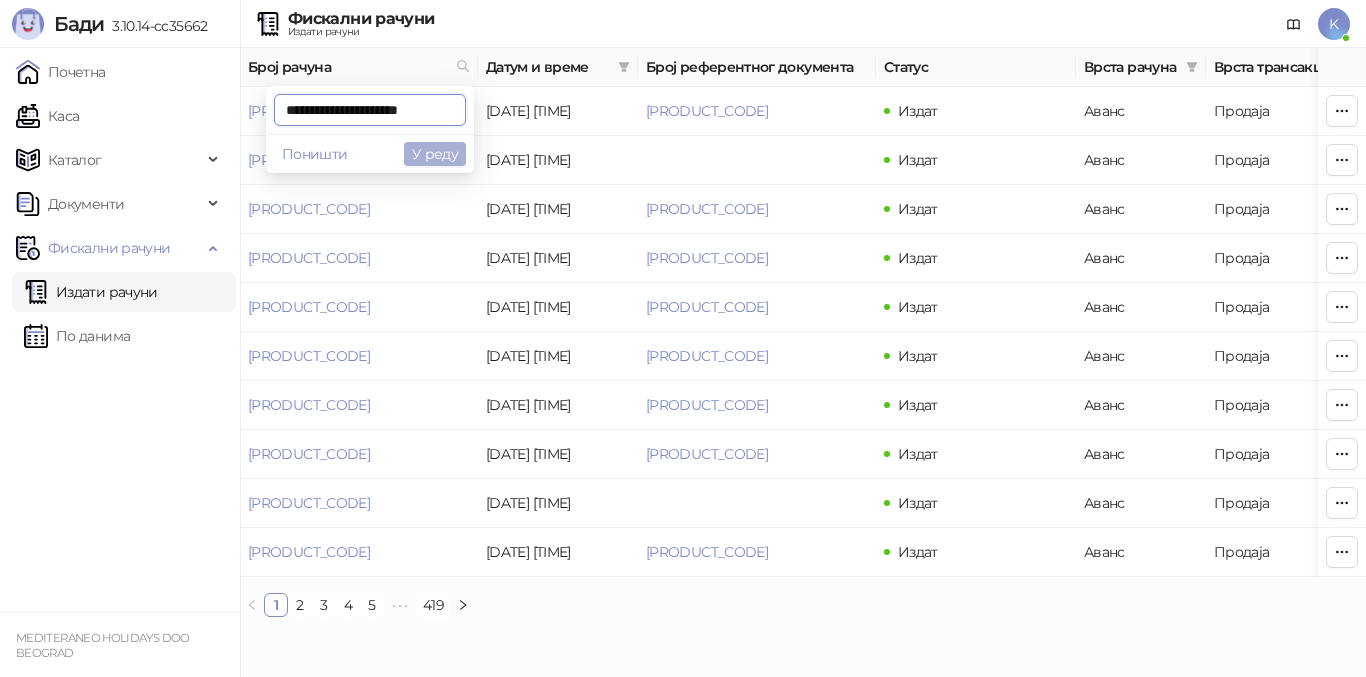 click on "У реду" at bounding box center (435, 154) 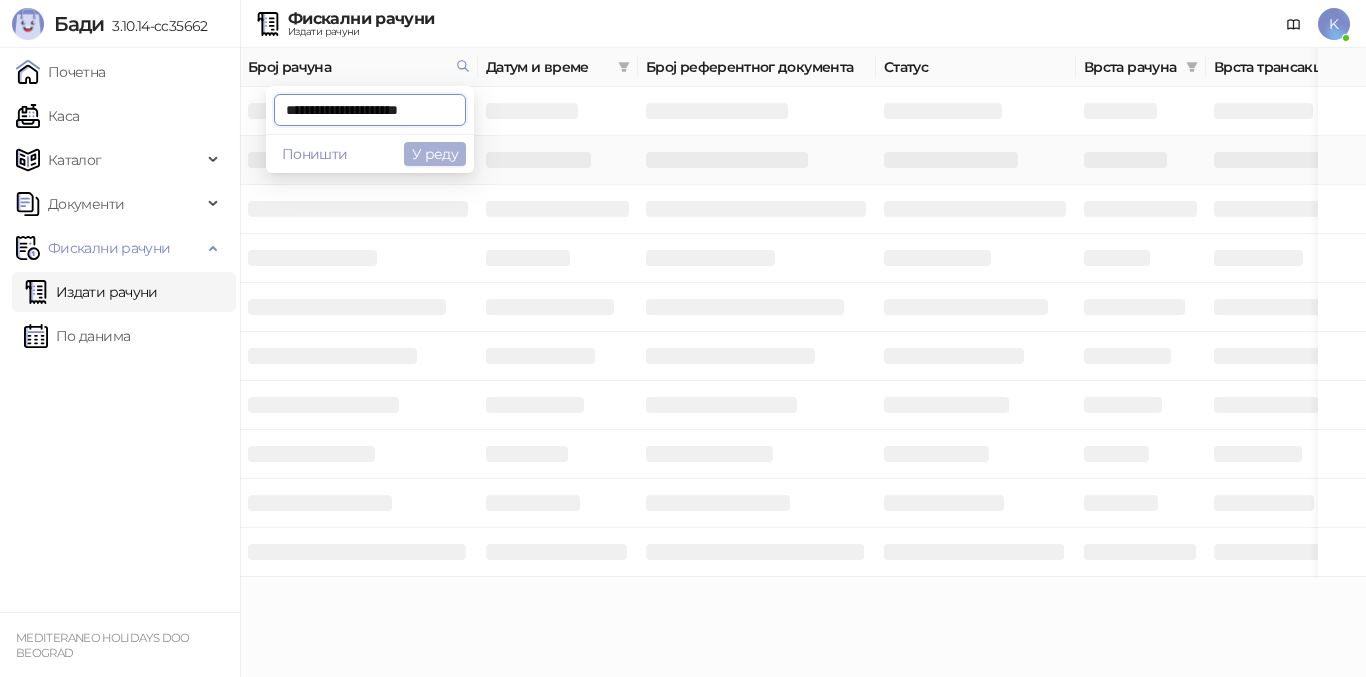 scroll, scrollTop: 0, scrollLeft: 9, axis: horizontal 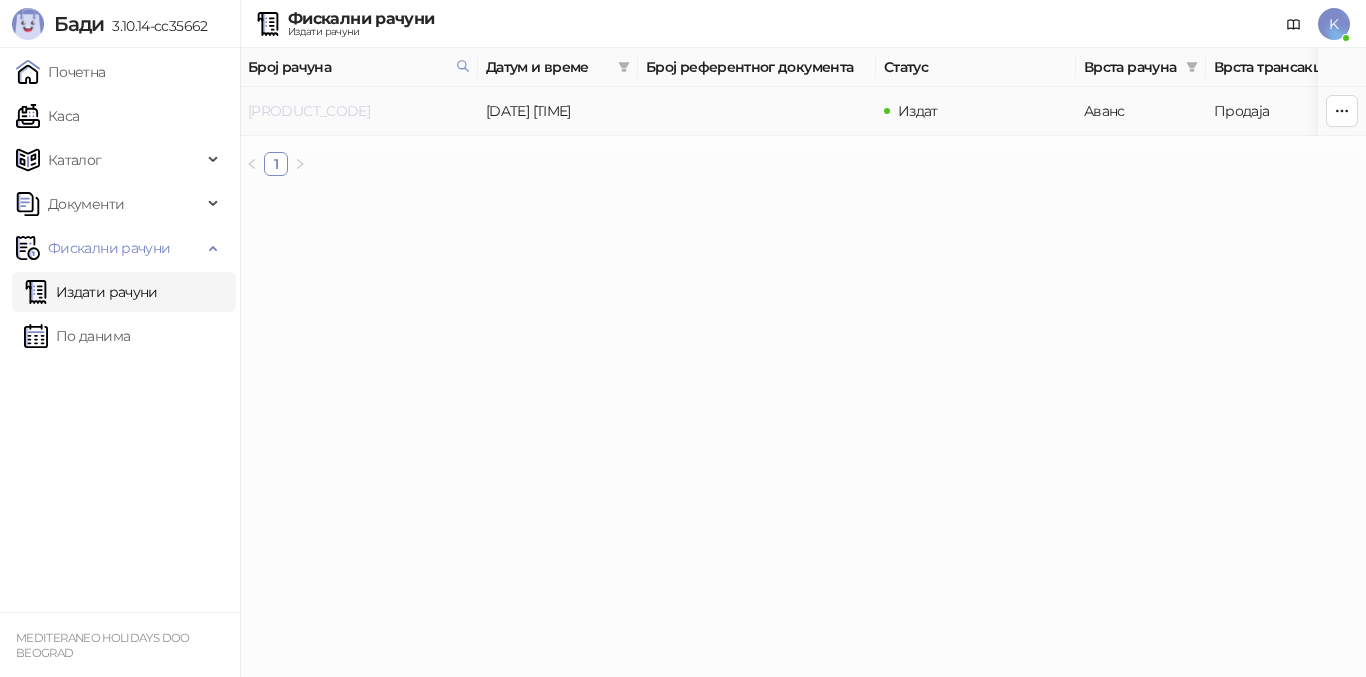 click on "[PRODUCT_CODE]" at bounding box center [309, 111] 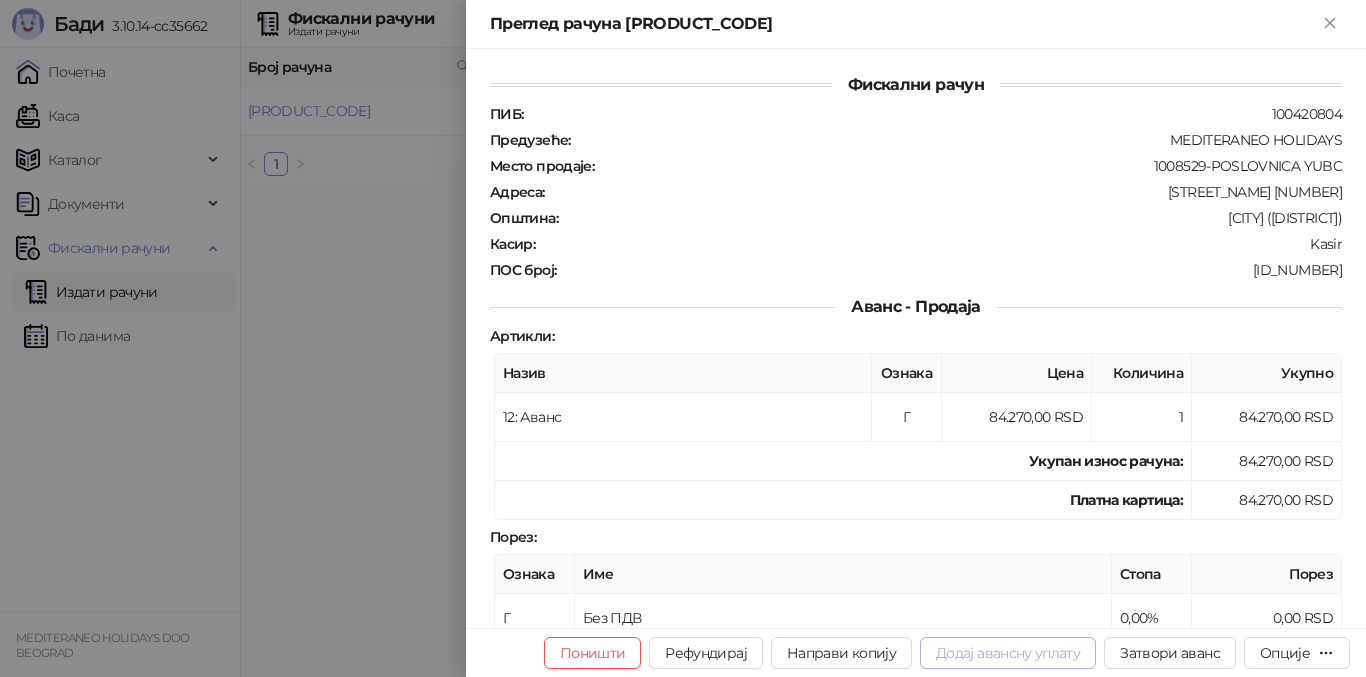 click on "Додај авансну уплату" at bounding box center [1008, 653] 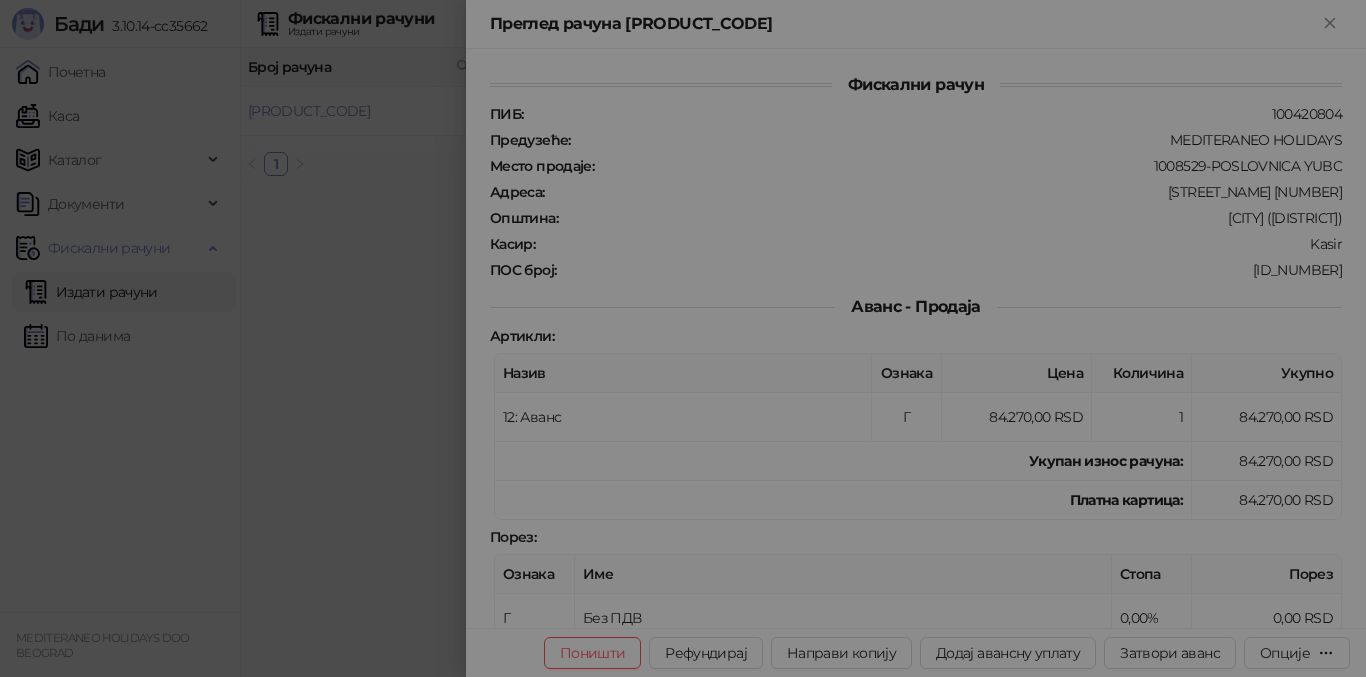 type on "**********" 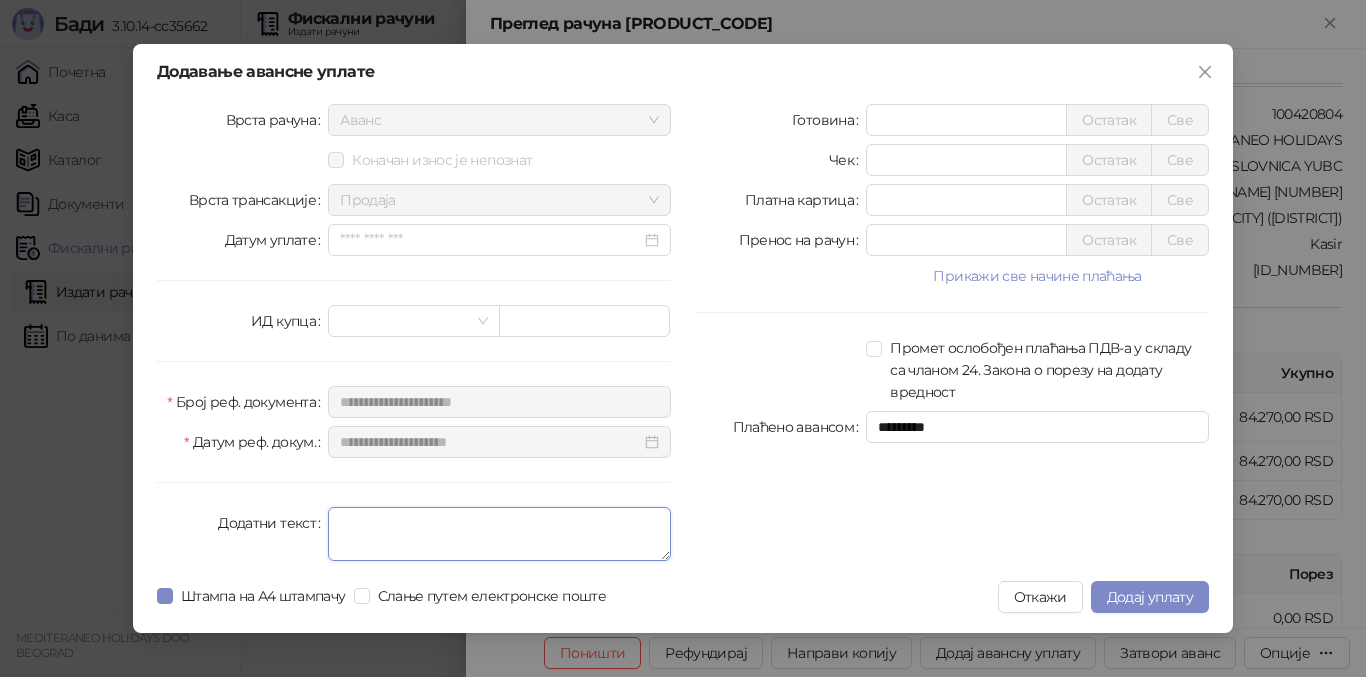 click on "Додатни текст" at bounding box center (499, 534) 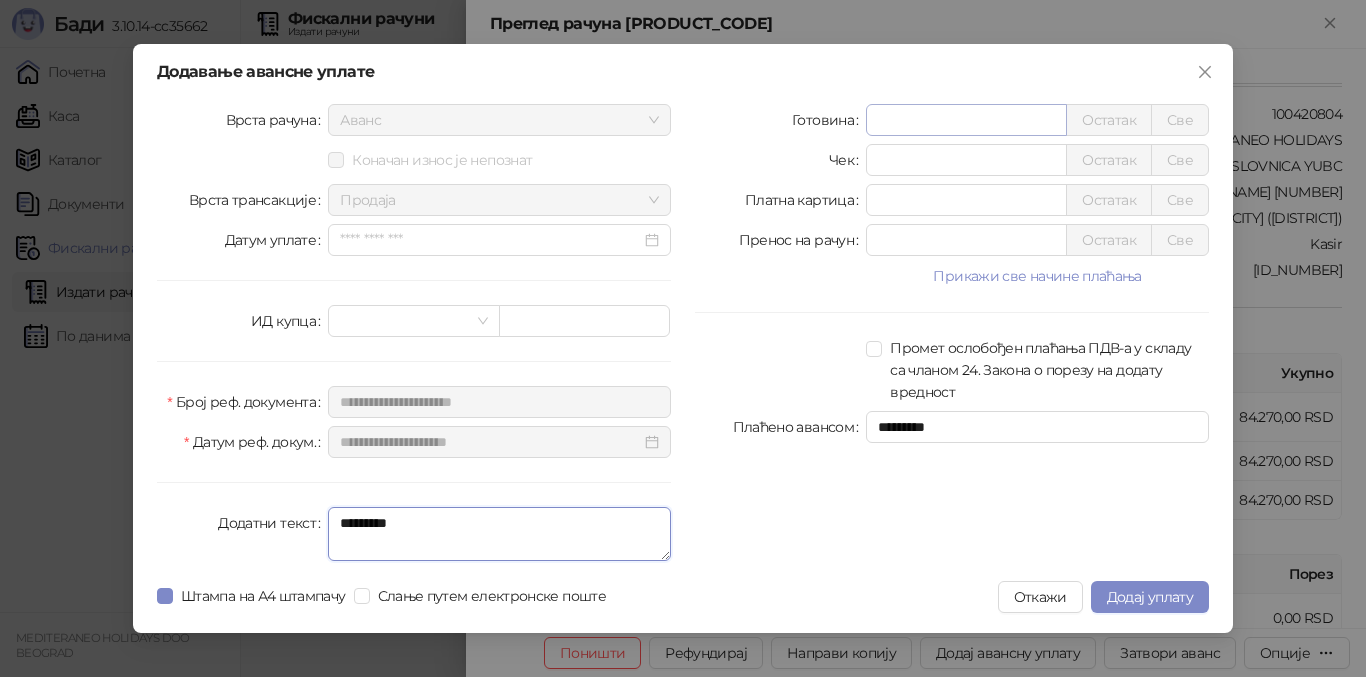type on "*********" 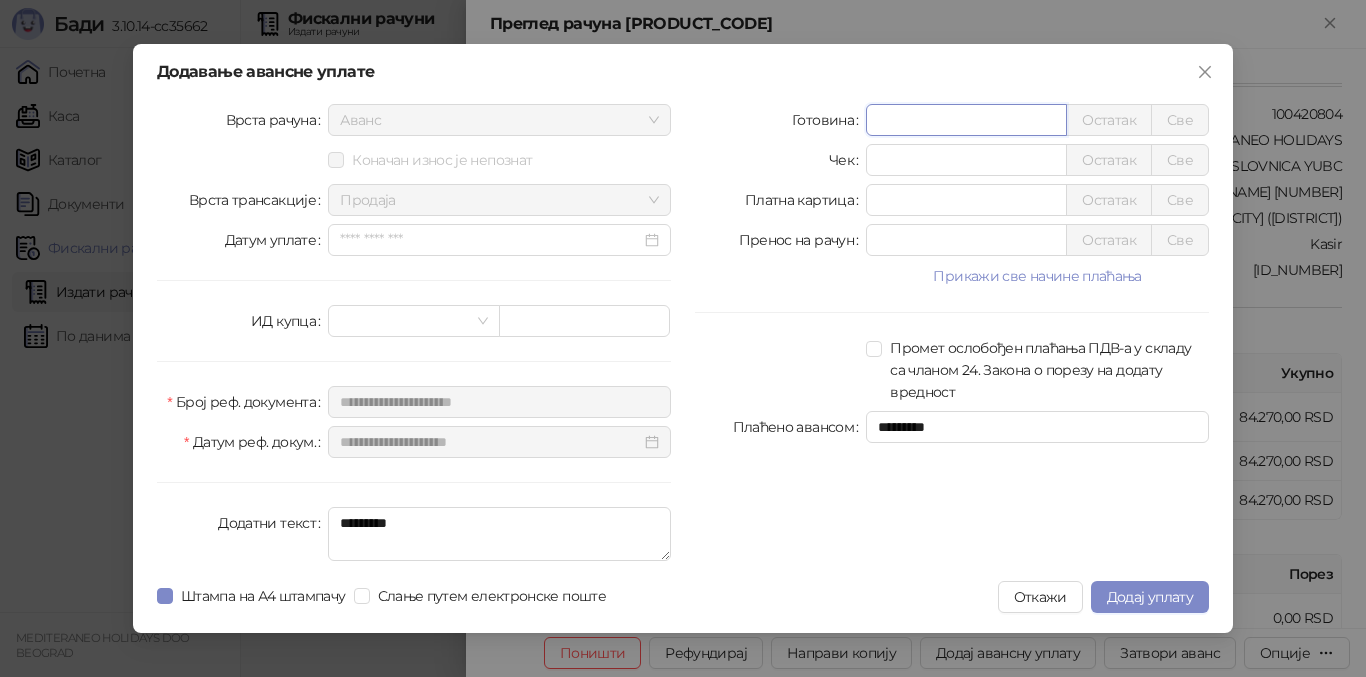 click on "*" at bounding box center (966, 120) 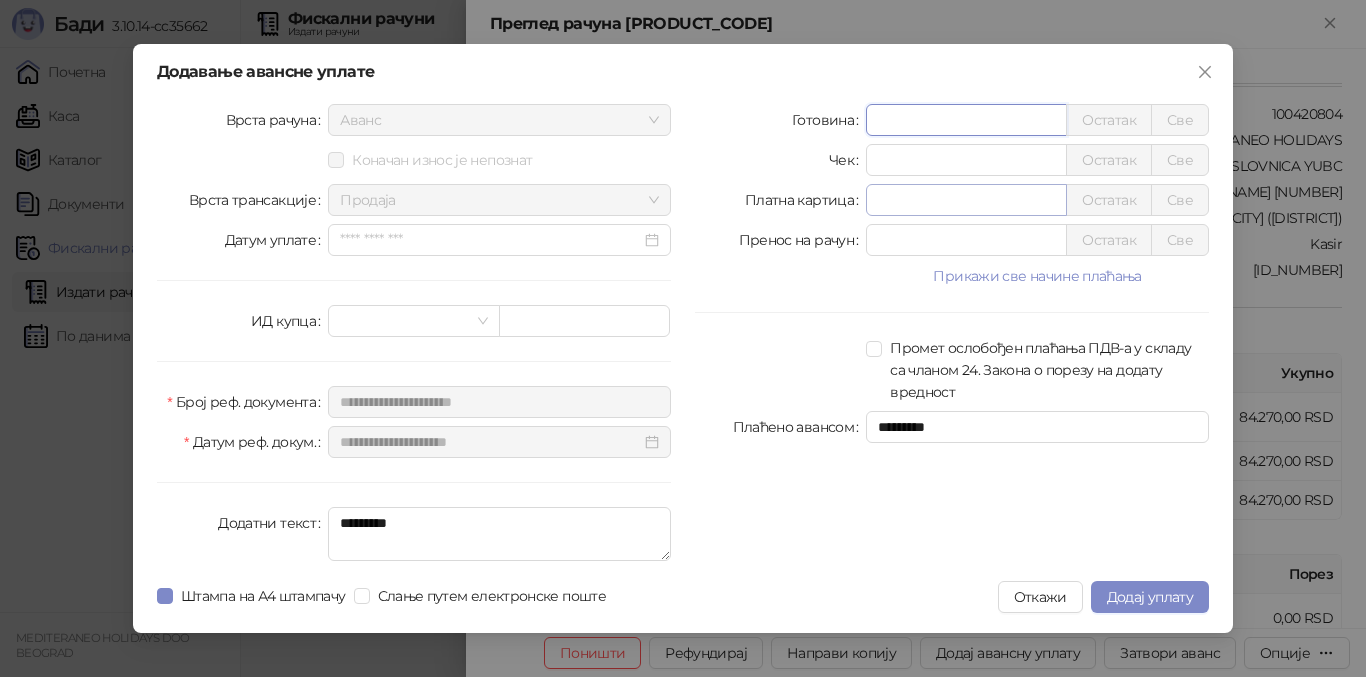 type on "*****" 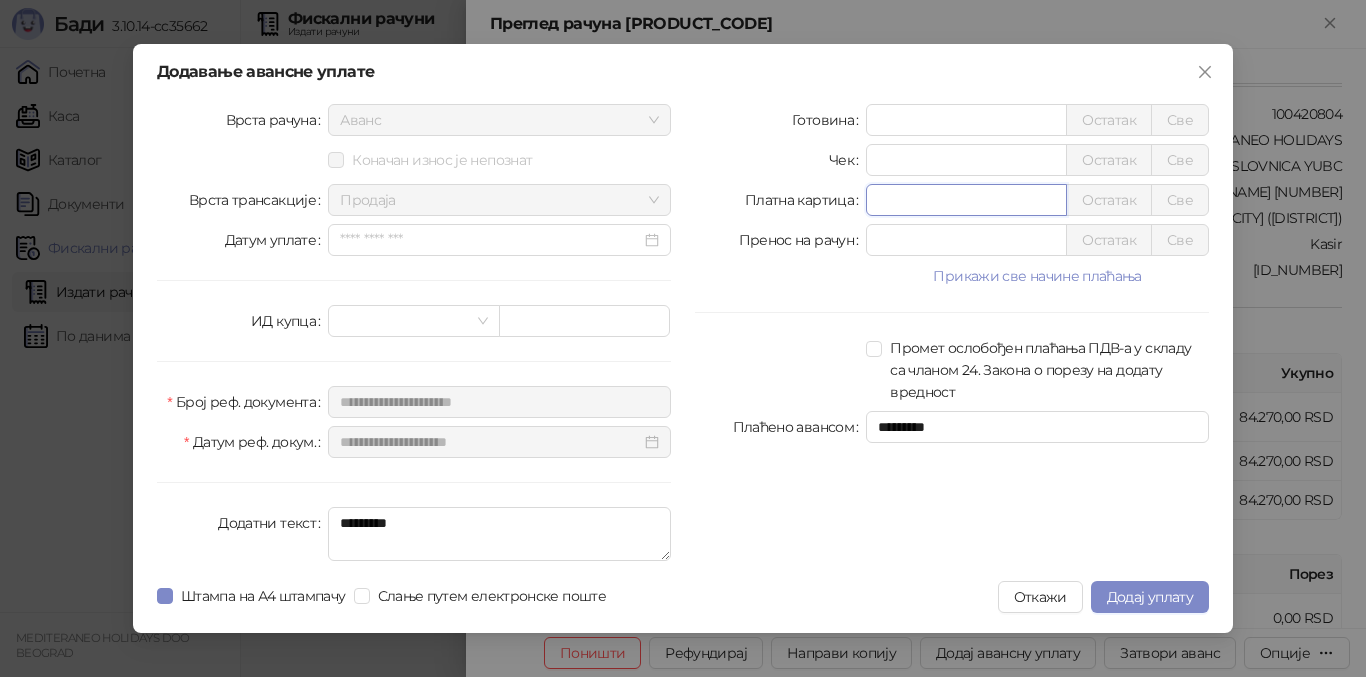 click on "*" at bounding box center [966, 200] 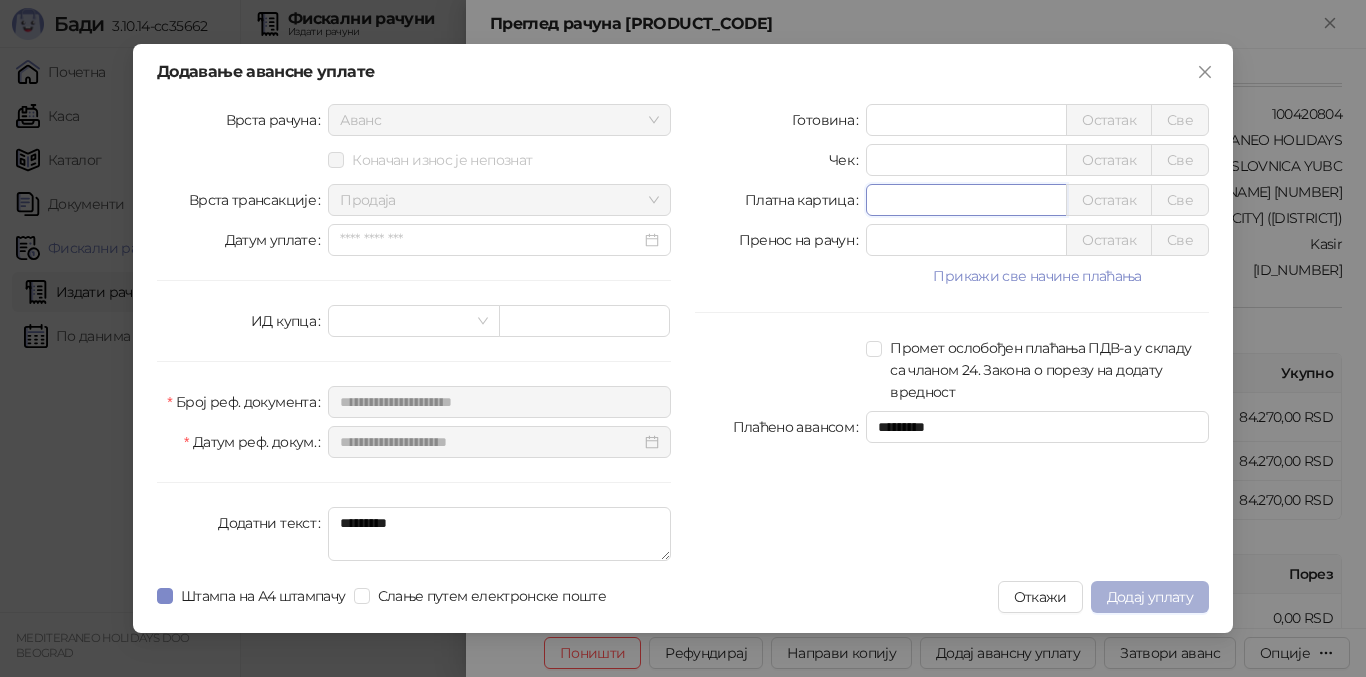 type on "*****" 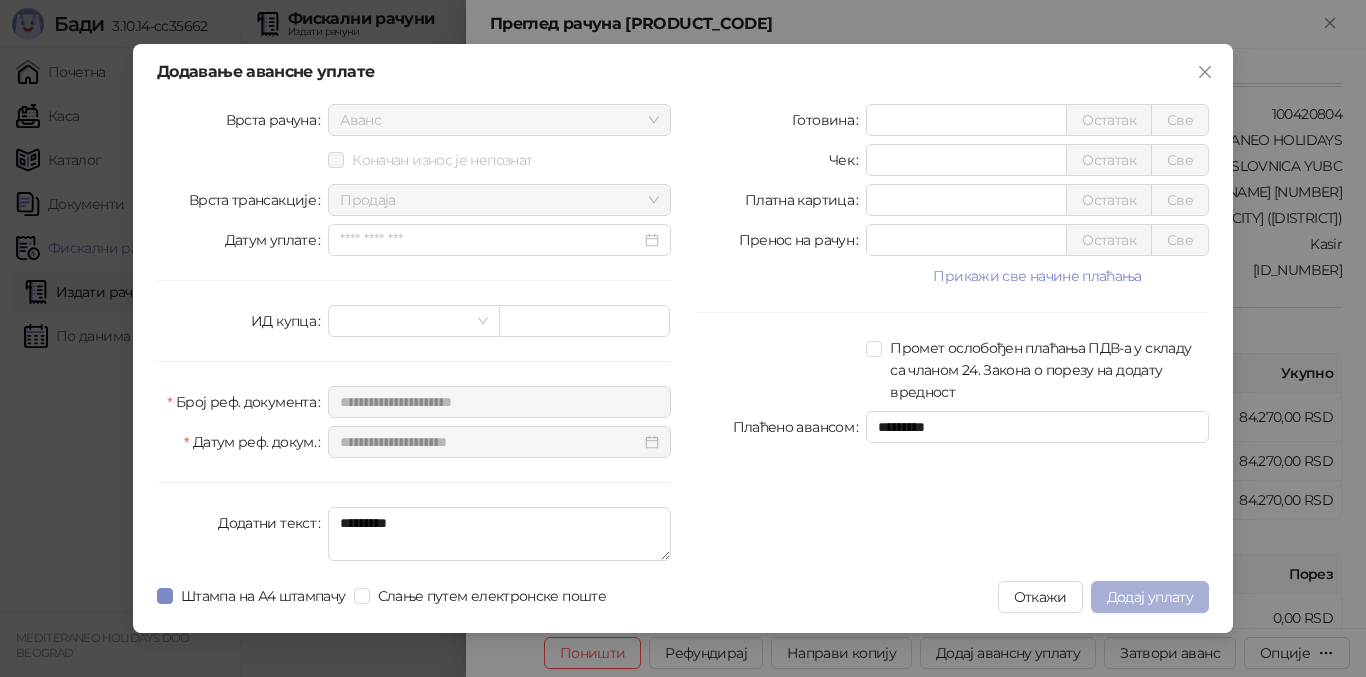 click on "Додај уплату" at bounding box center (1150, 597) 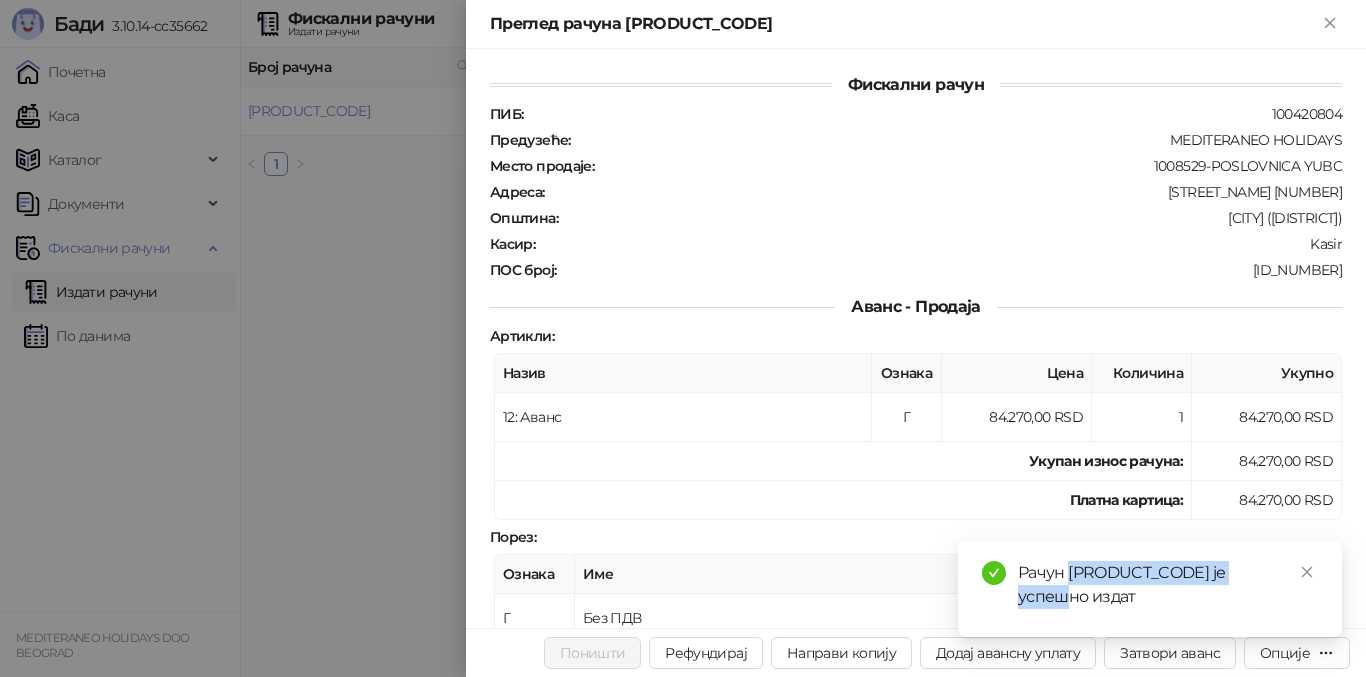 drag, startPoint x: 1072, startPoint y: 570, endPoint x: 1271, endPoint y: 576, distance: 199.09044 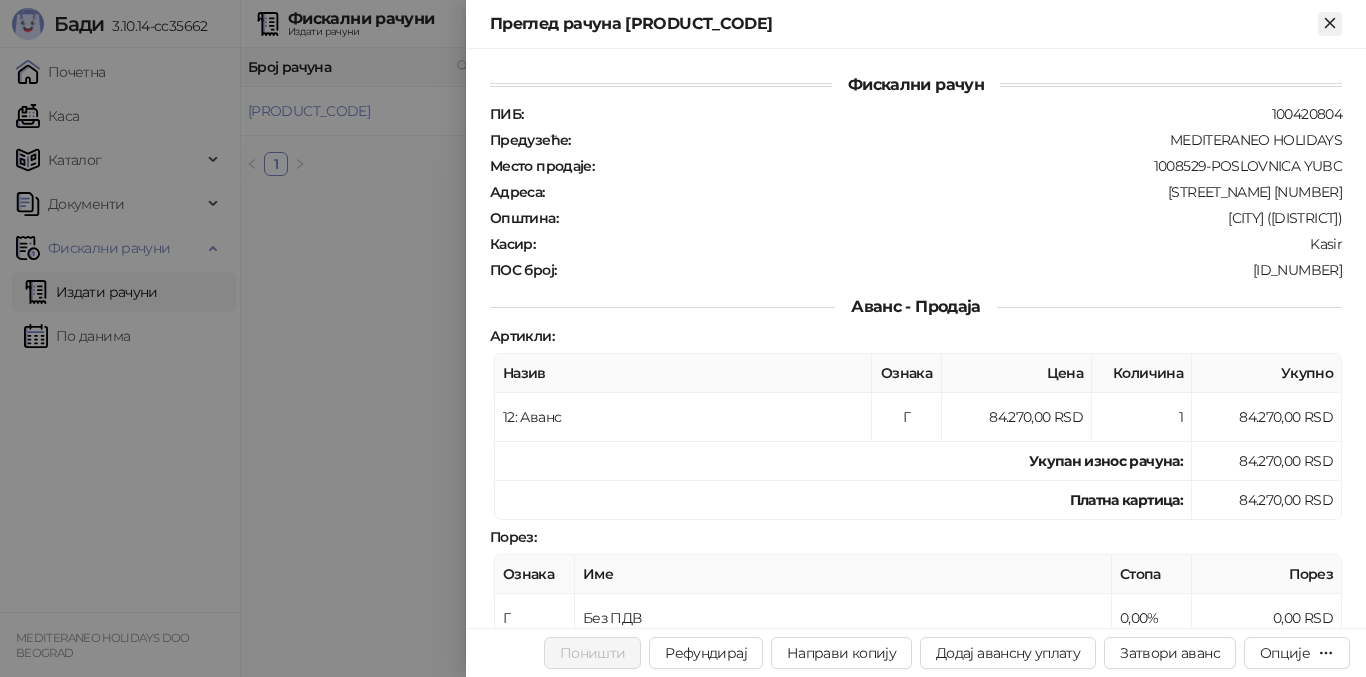 click 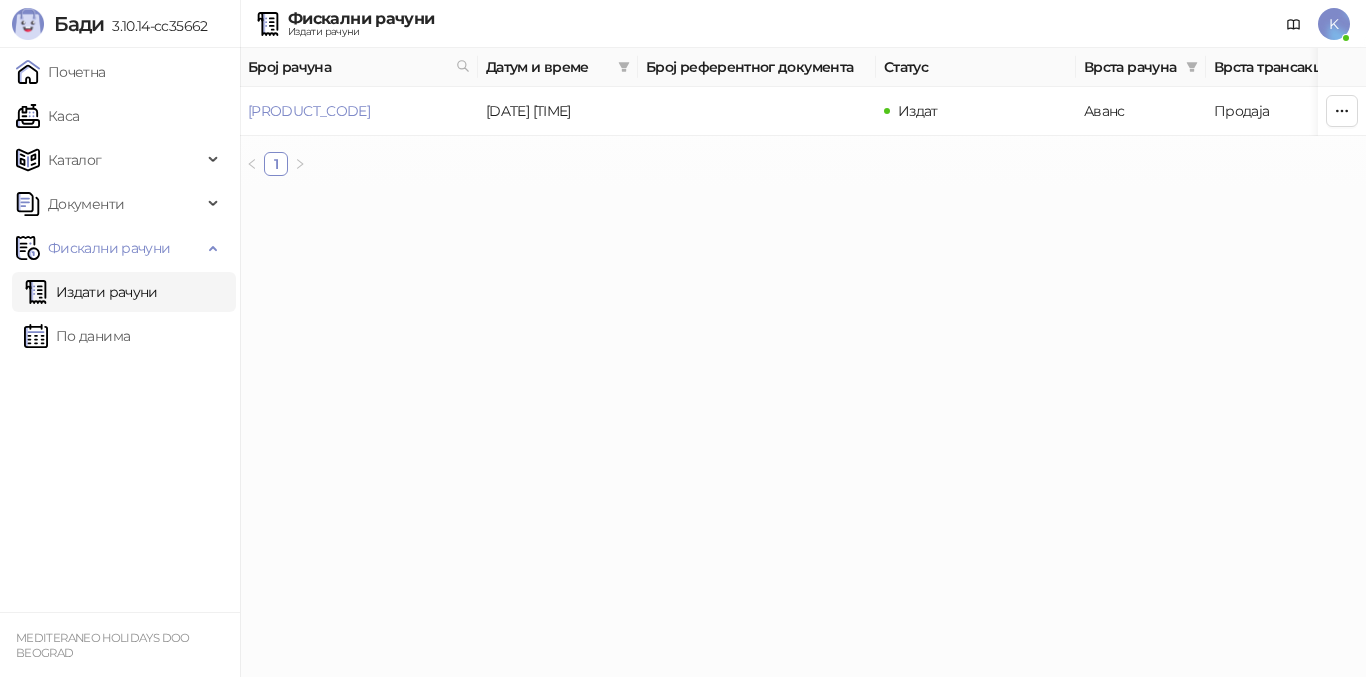click on "Издати рачуни" at bounding box center [91, 292] 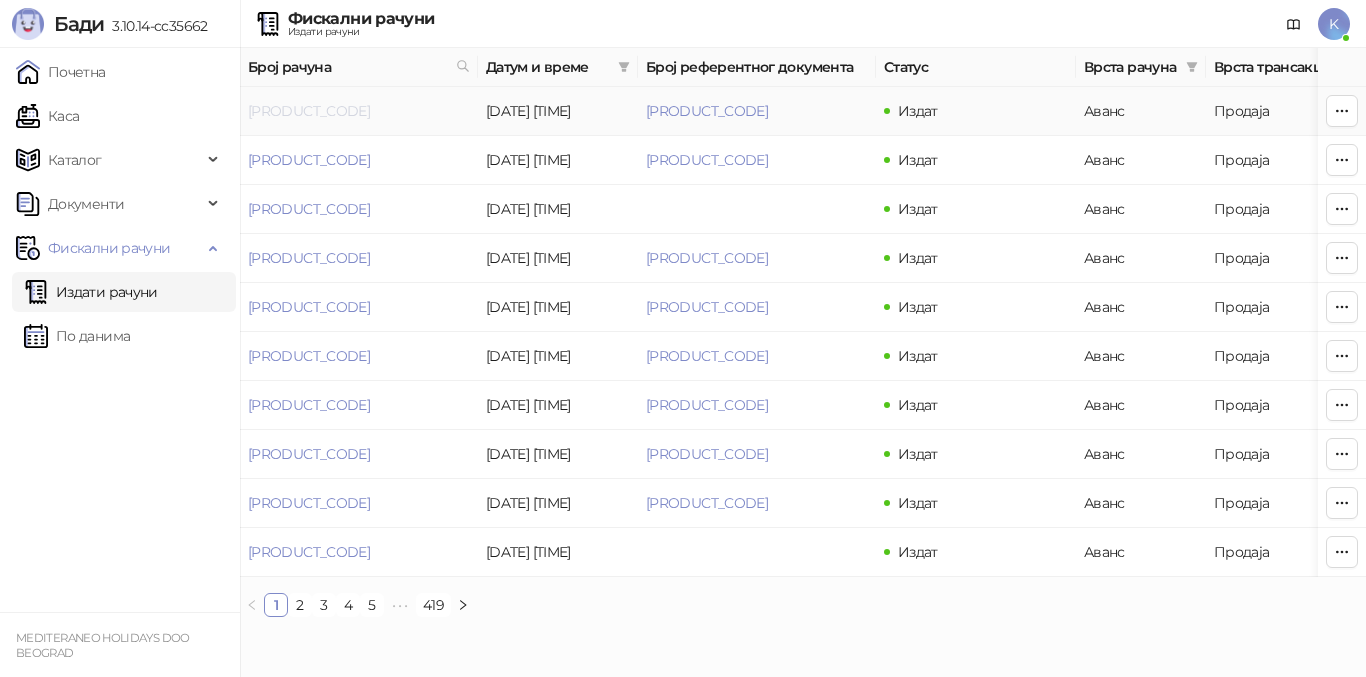 click on "[PRODUCT_CODE]" at bounding box center [309, 111] 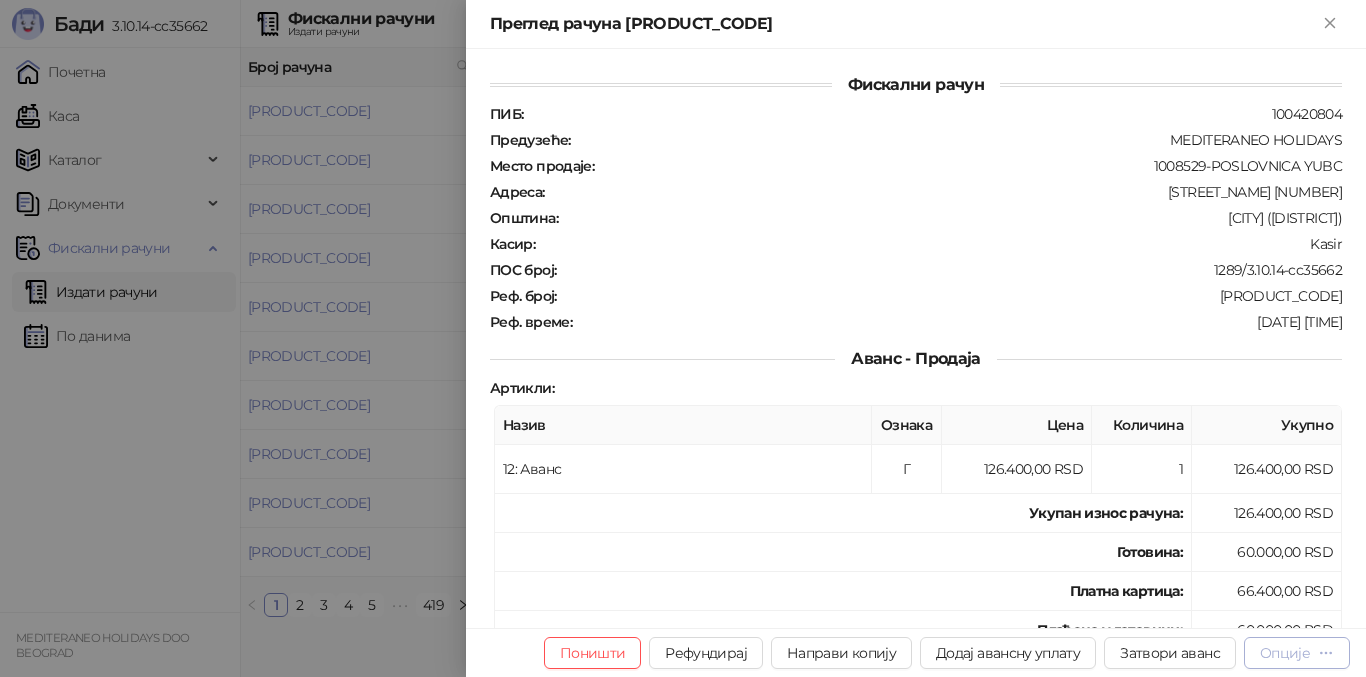 click on "Опције" at bounding box center (1285, 653) 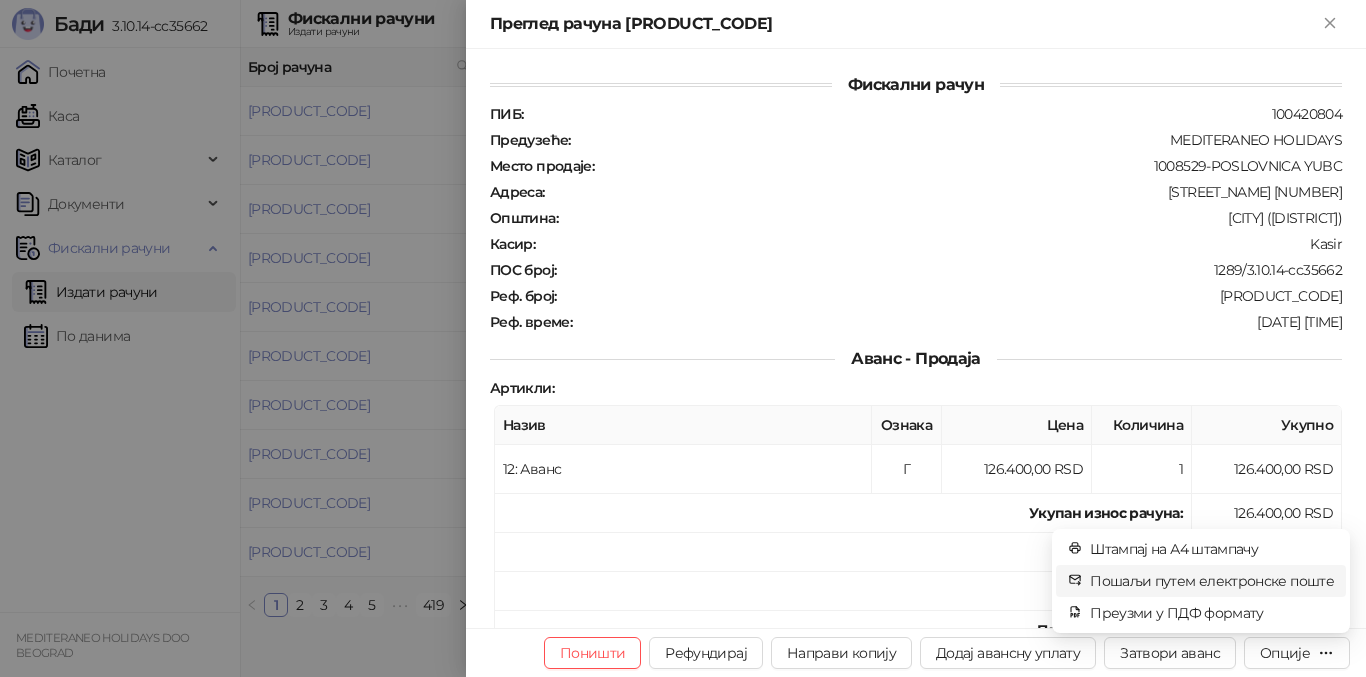 click on "Пошаљи путем електронске поште" at bounding box center [1212, 581] 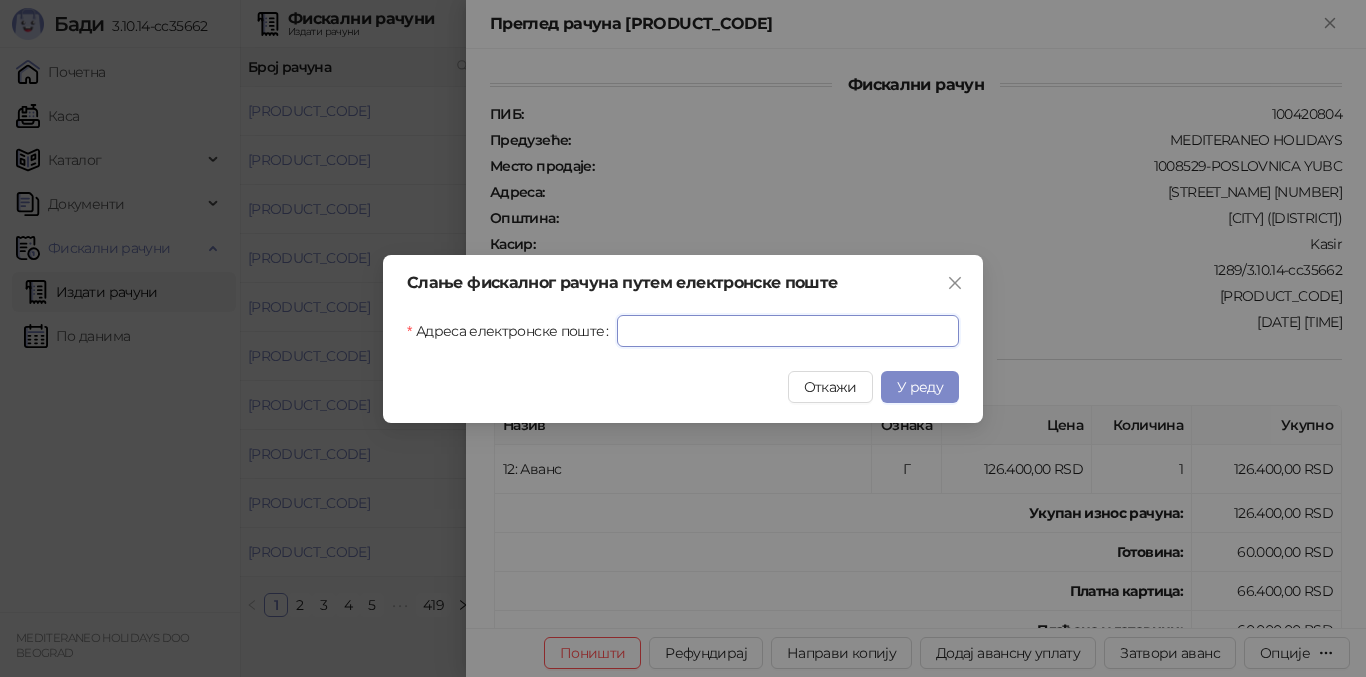 click on "Адреса електронске поште" at bounding box center (788, 331) 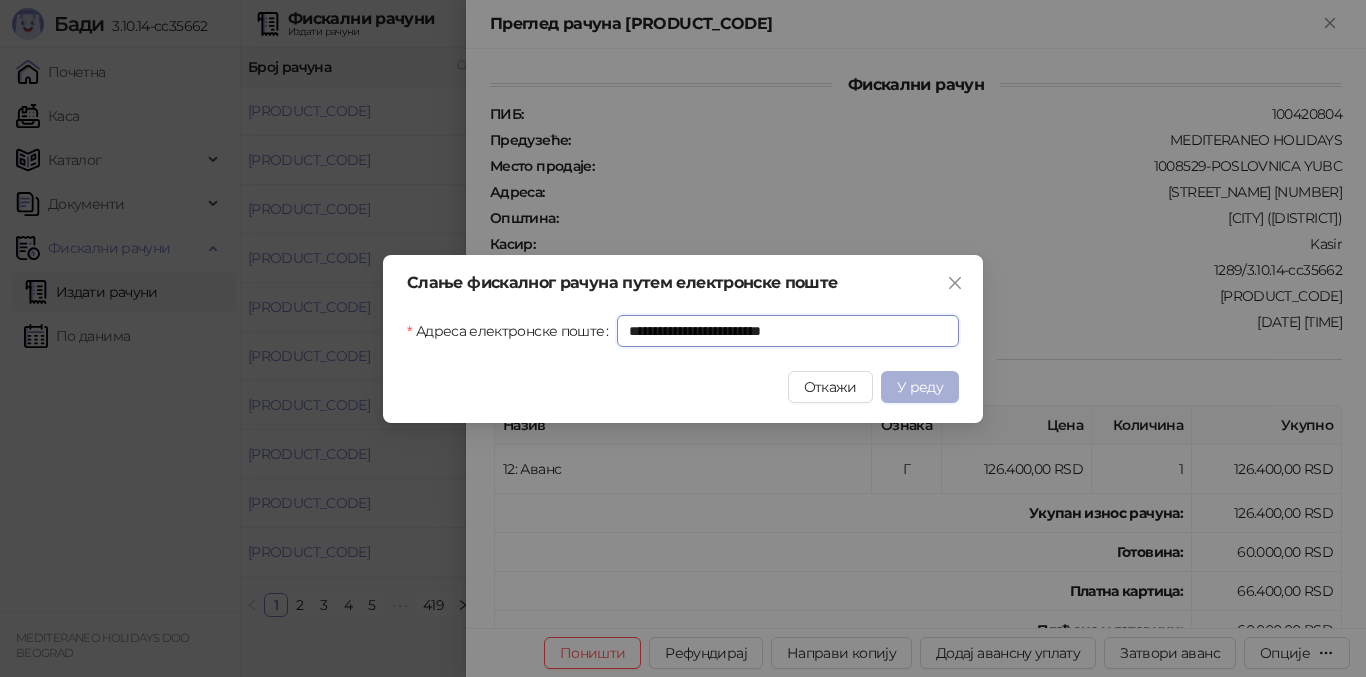 type on "**********" 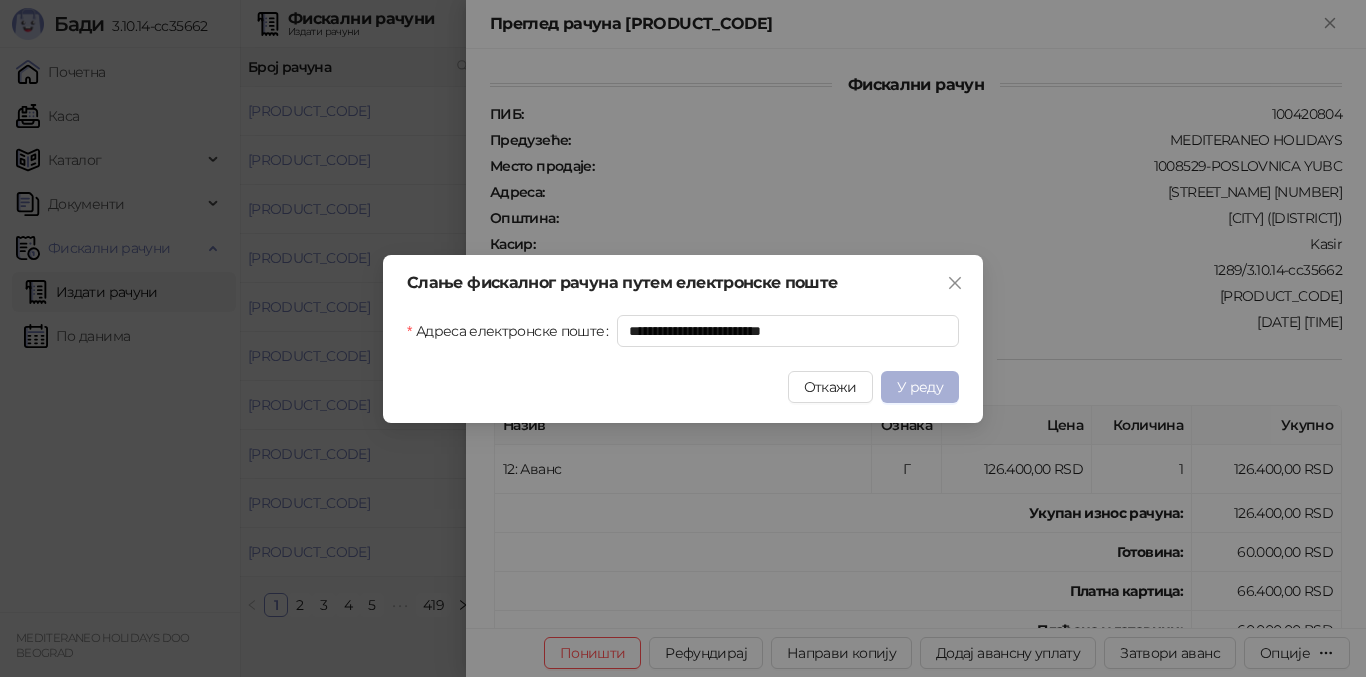 click on "У реду" at bounding box center [920, 387] 